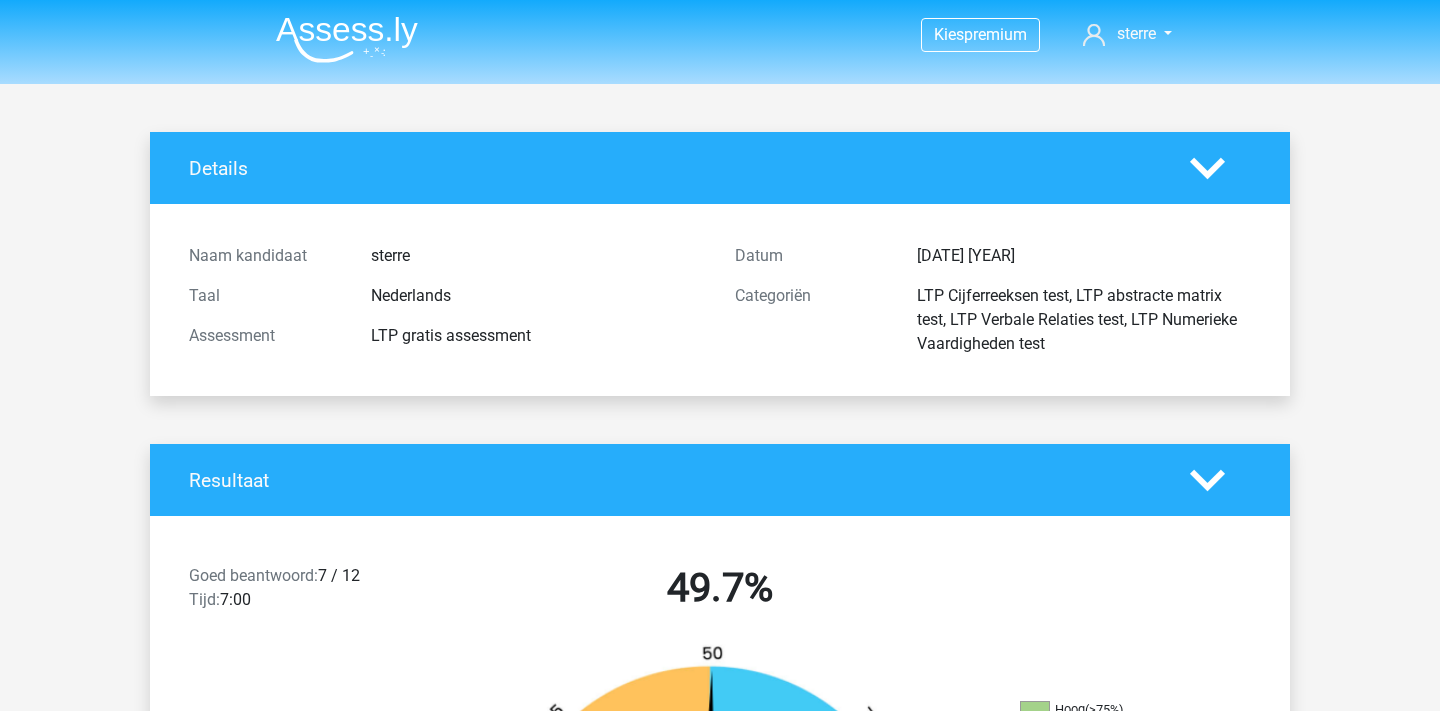 scroll, scrollTop: 0, scrollLeft: 0, axis: both 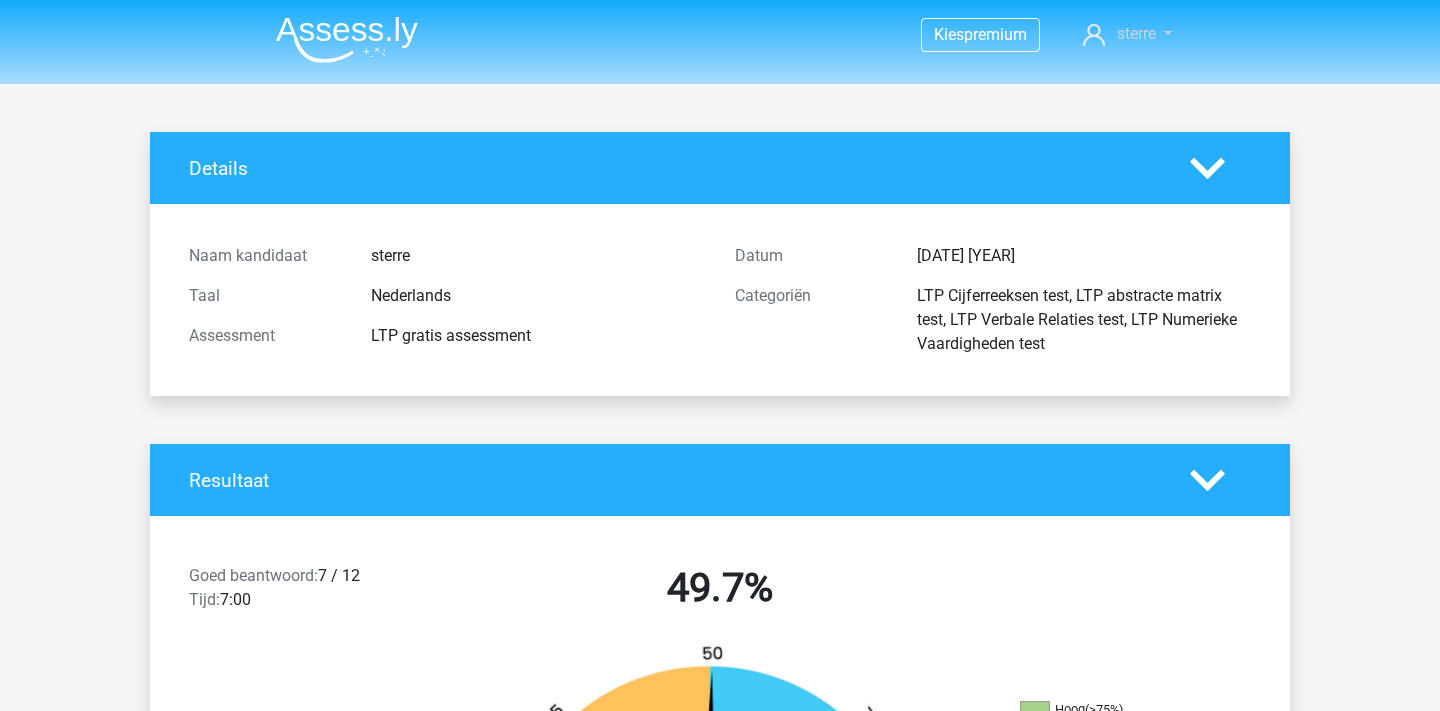 click on "sterre" at bounding box center (1136, 33) 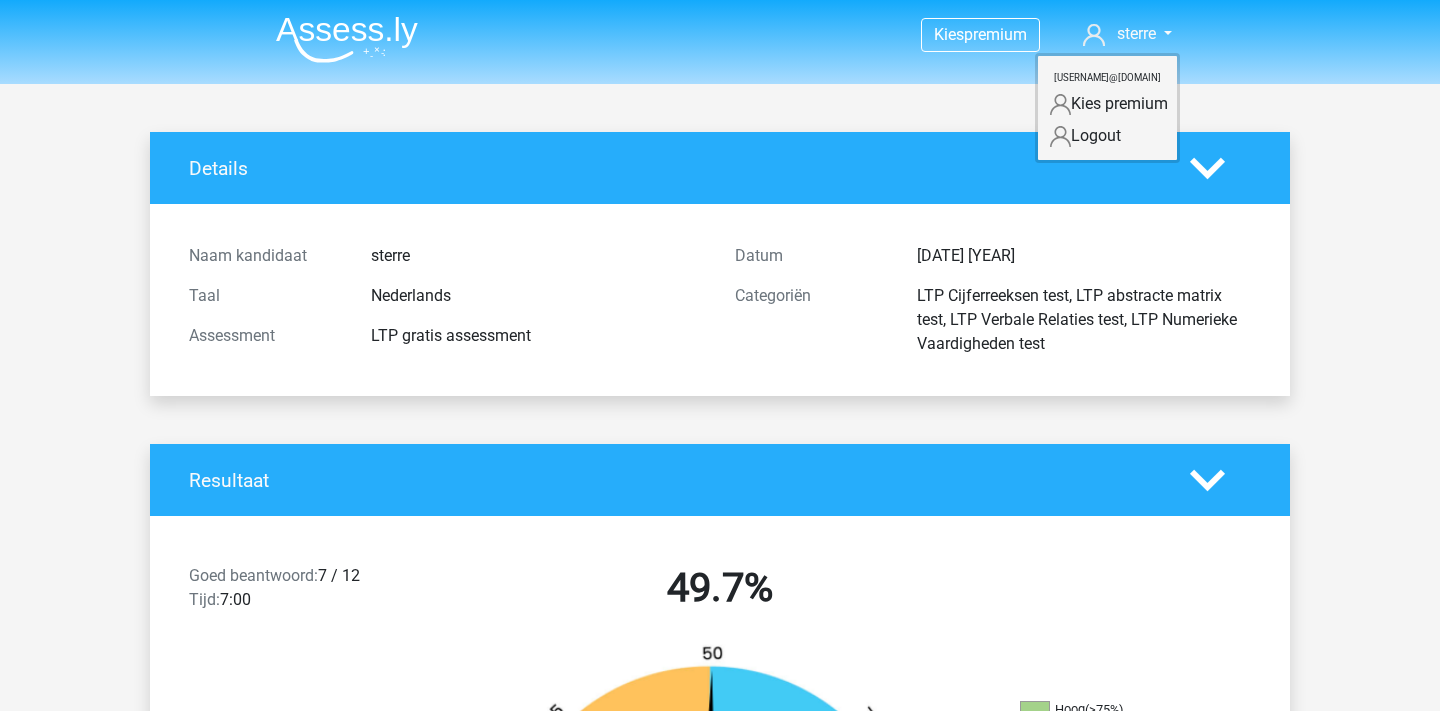 click on "Kies  premium
sterre
sterreklazes@live.nl" at bounding box center (720, 2570) 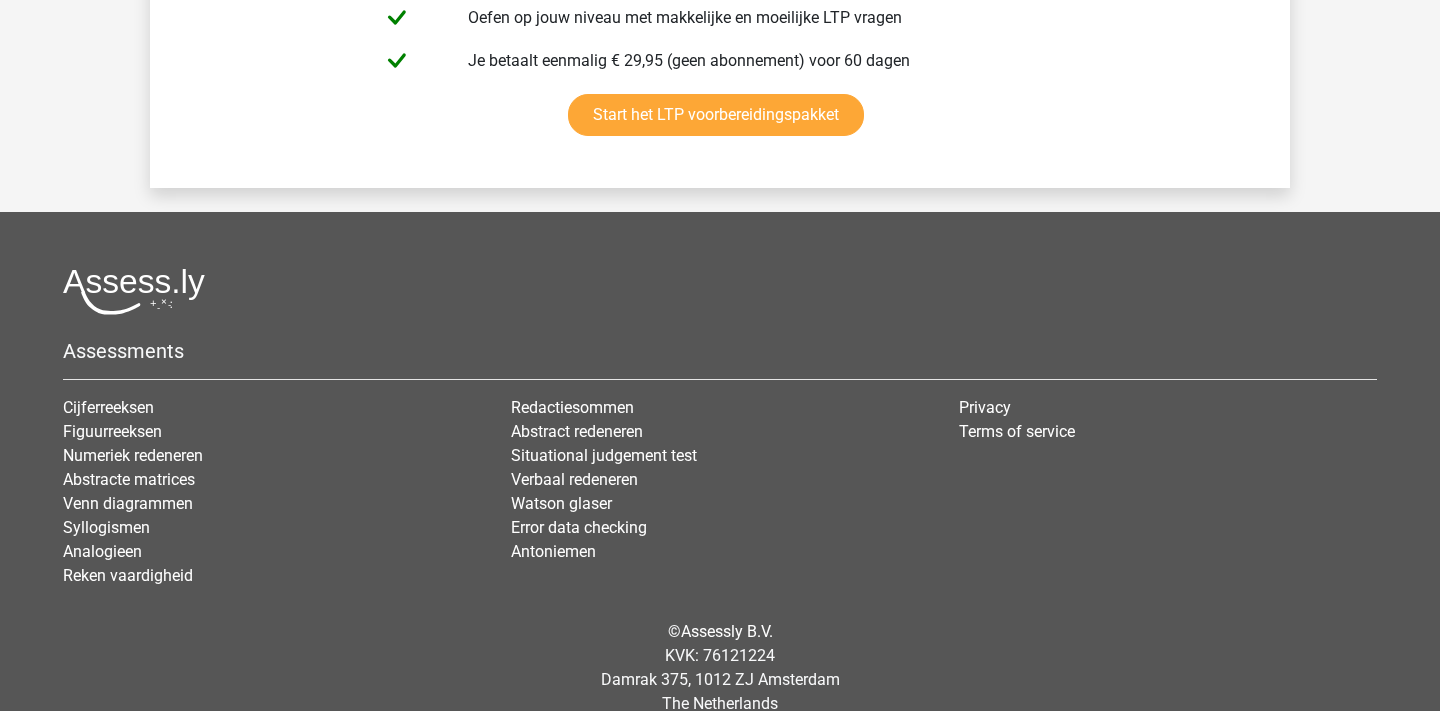 scroll, scrollTop: 4397, scrollLeft: 0, axis: vertical 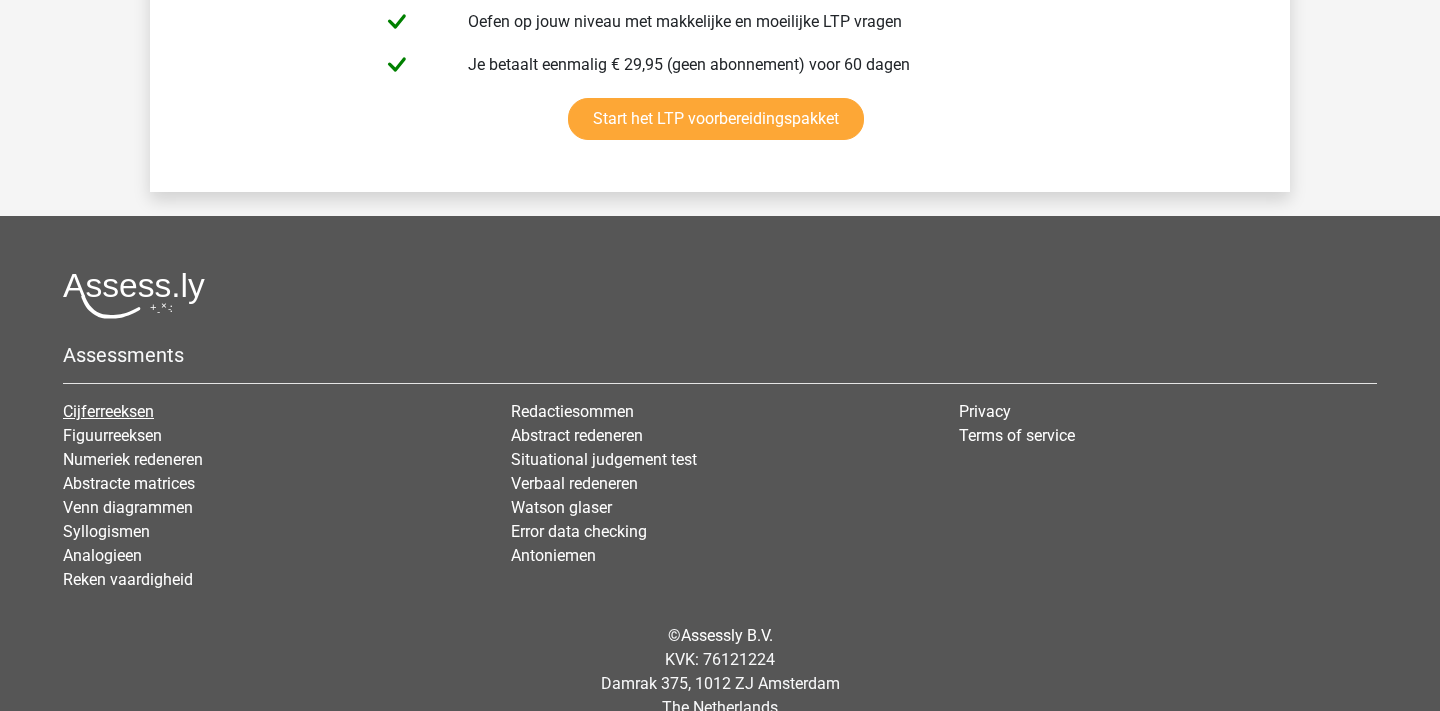 click on "Cijferreeksen" at bounding box center (108, 411) 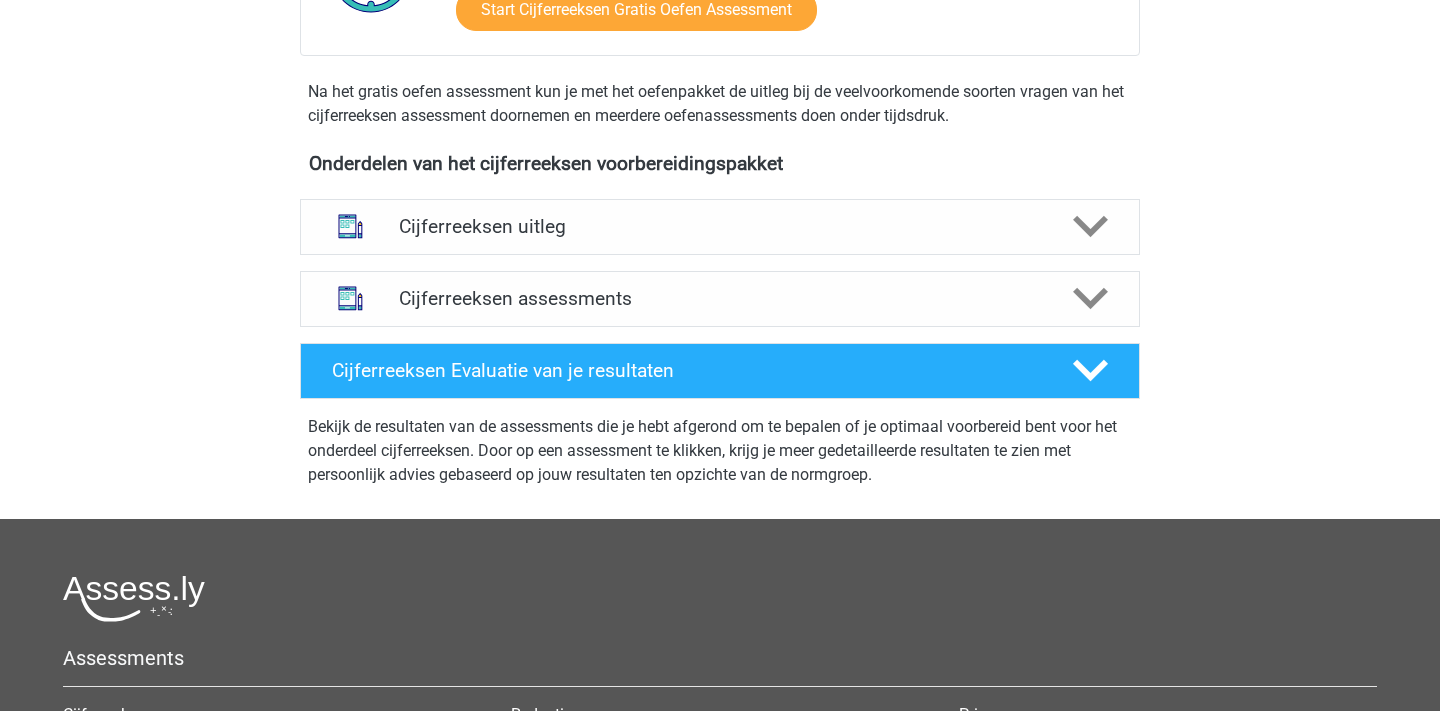 scroll, scrollTop: 634, scrollLeft: 0, axis: vertical 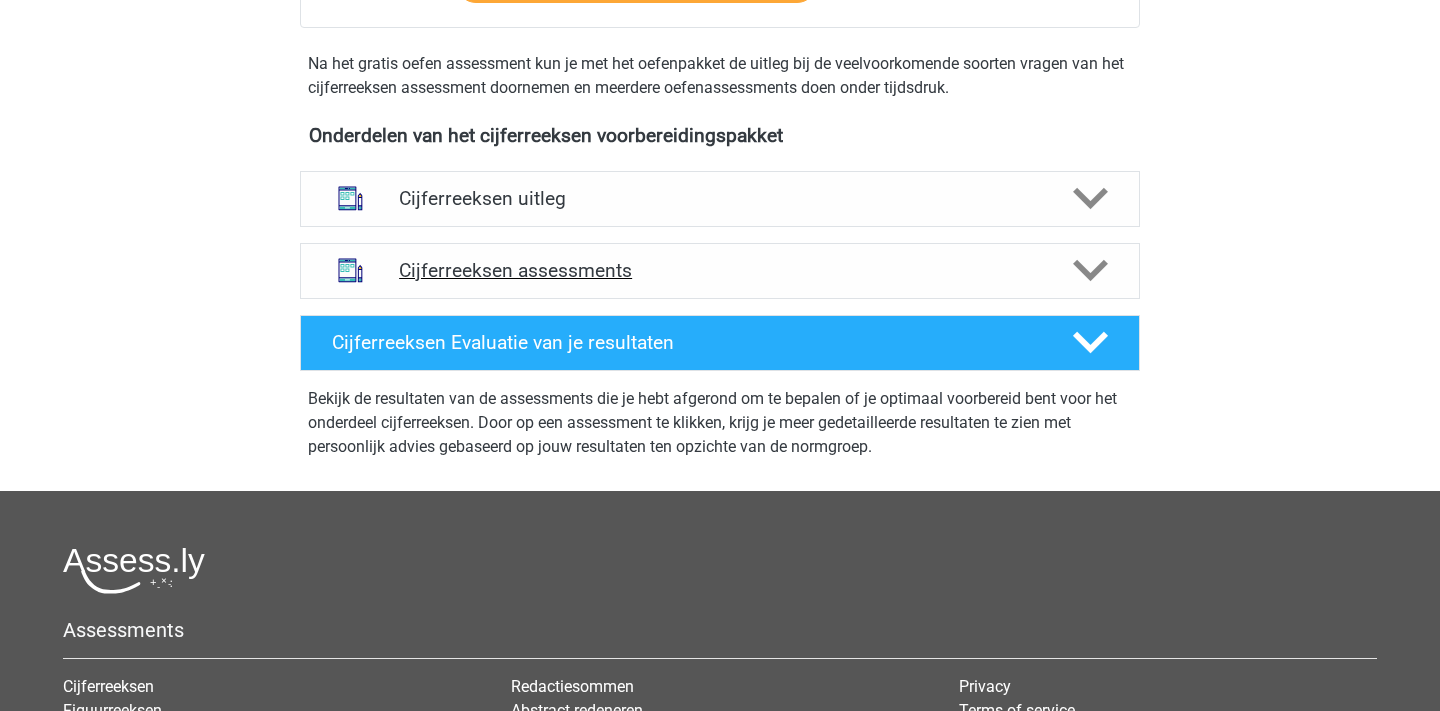 click on "Cijferreeksen assessments" at bounding box center (720, 270) 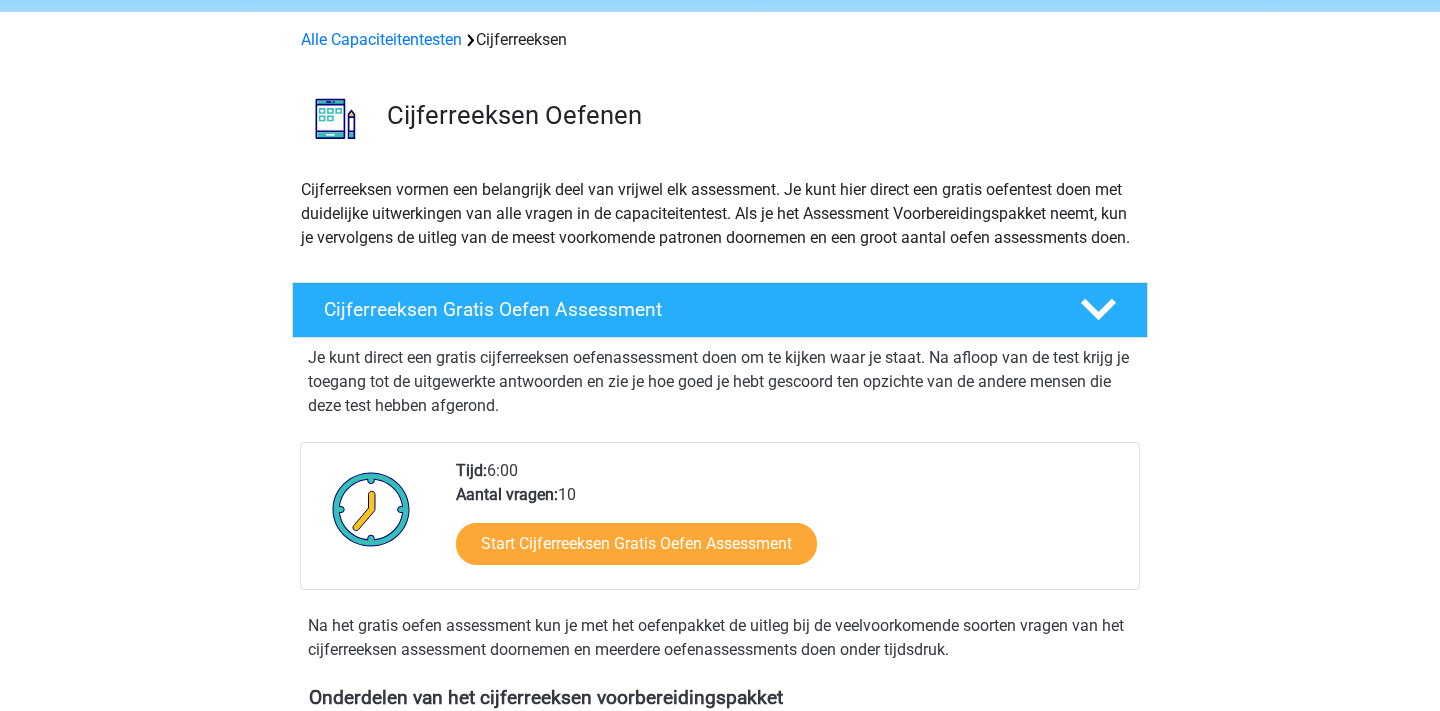 scroll, scrollTop: 0, scrollLeft: 0, axis: both 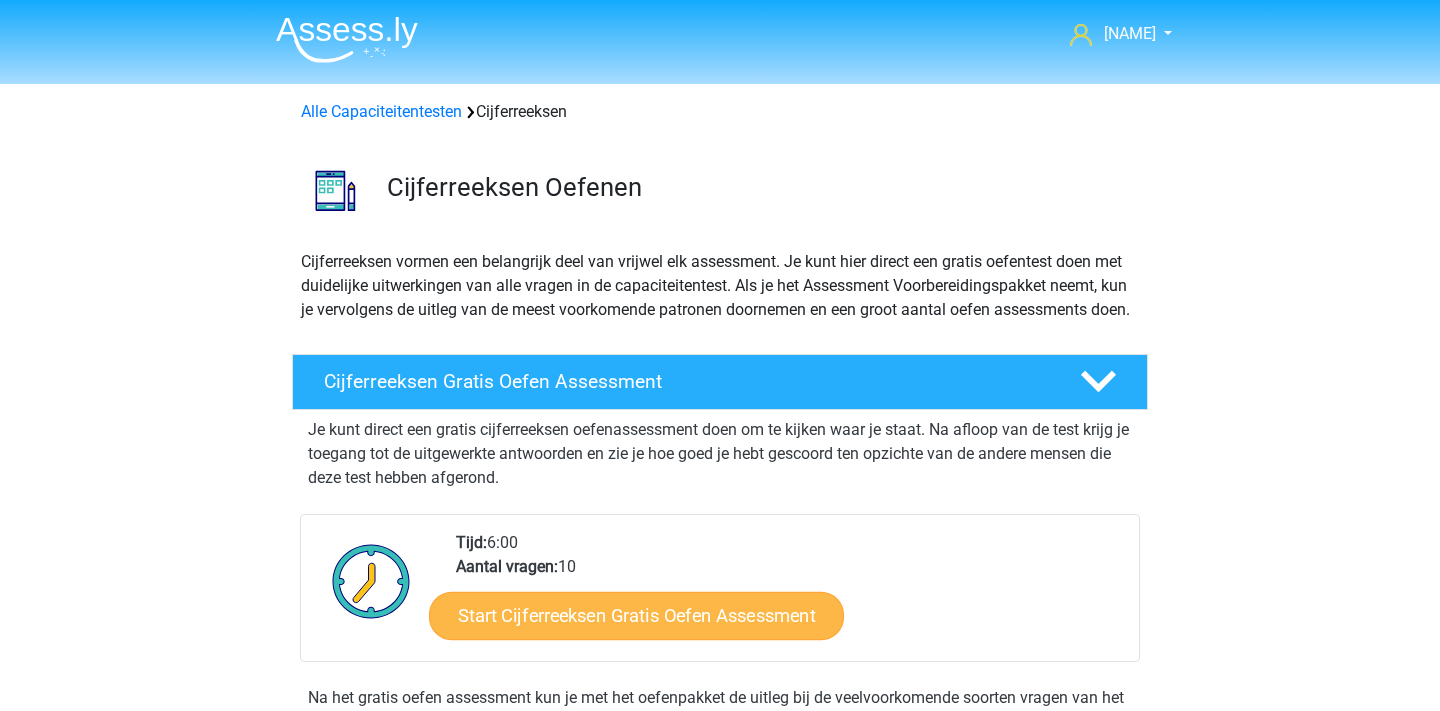 click on "Start Cijferreeksen
Gratis Oefen Assessment" at bounding box center (636, 615) 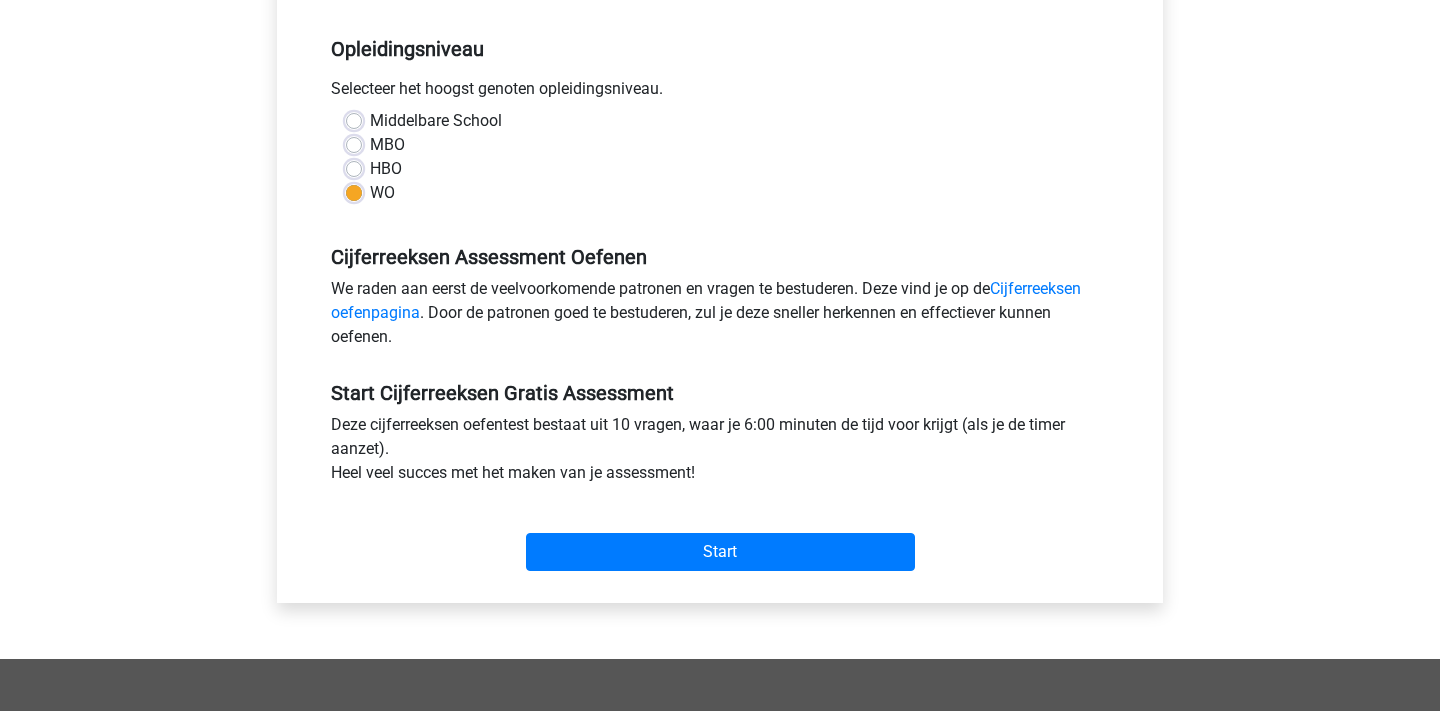 scroll, scrollTop: 421, scrollLeft: 0, axis: vertical 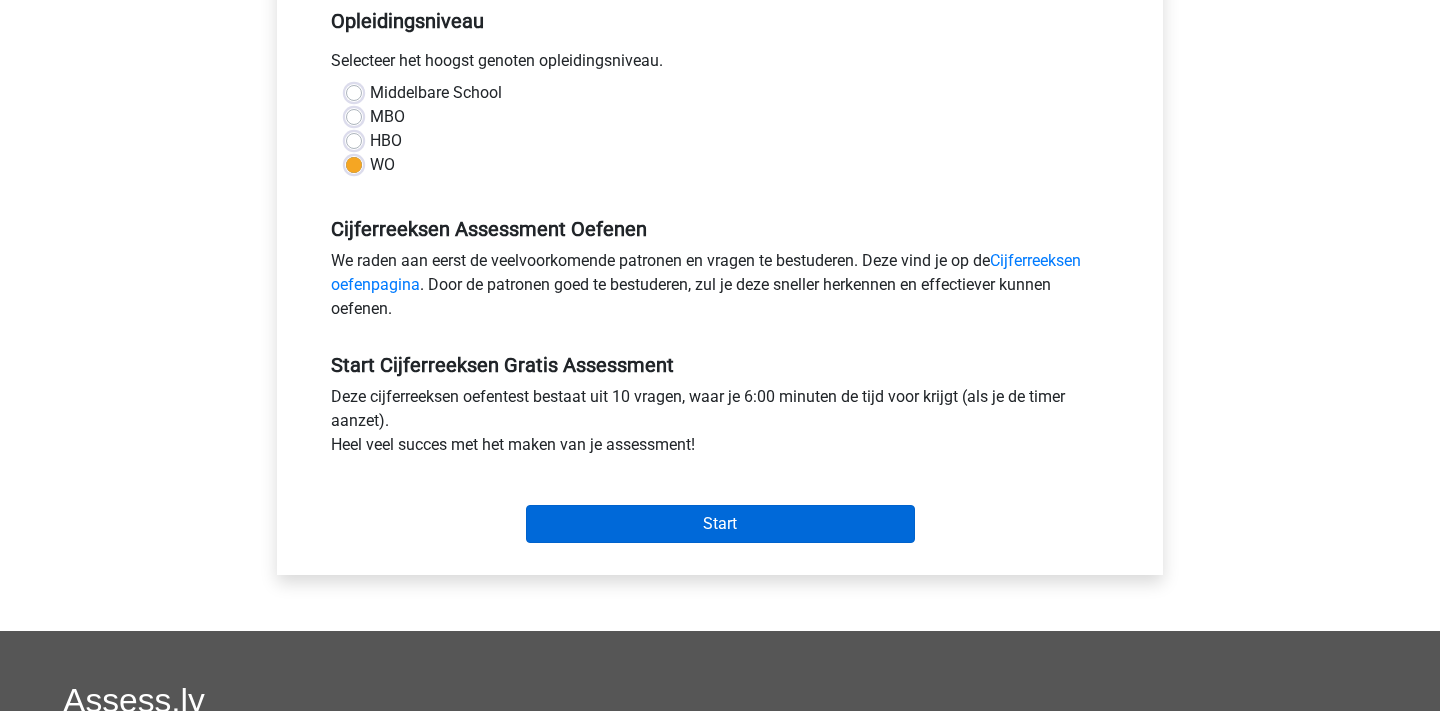 click on "Start" at bounding box center (720, 524) 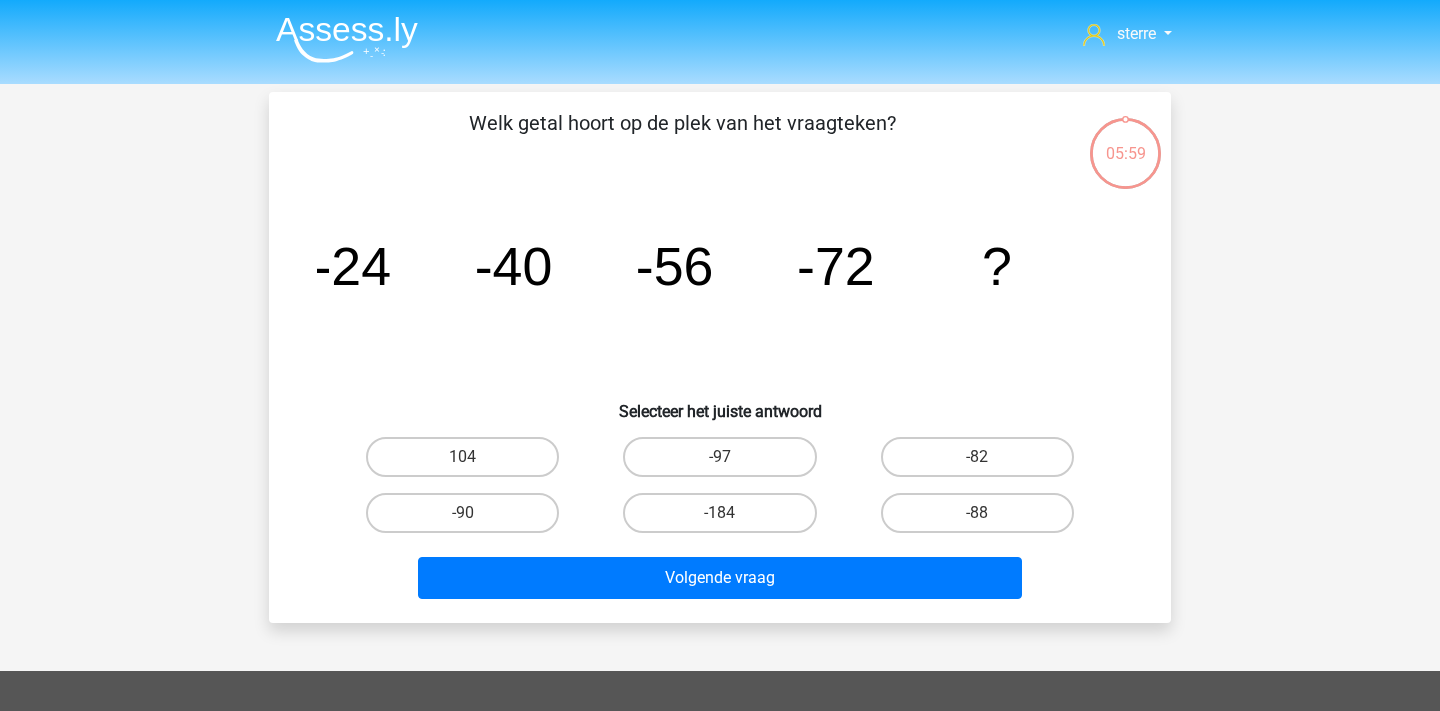 scroll, scrollTop: 0, scrollLeft: 0, axis: both 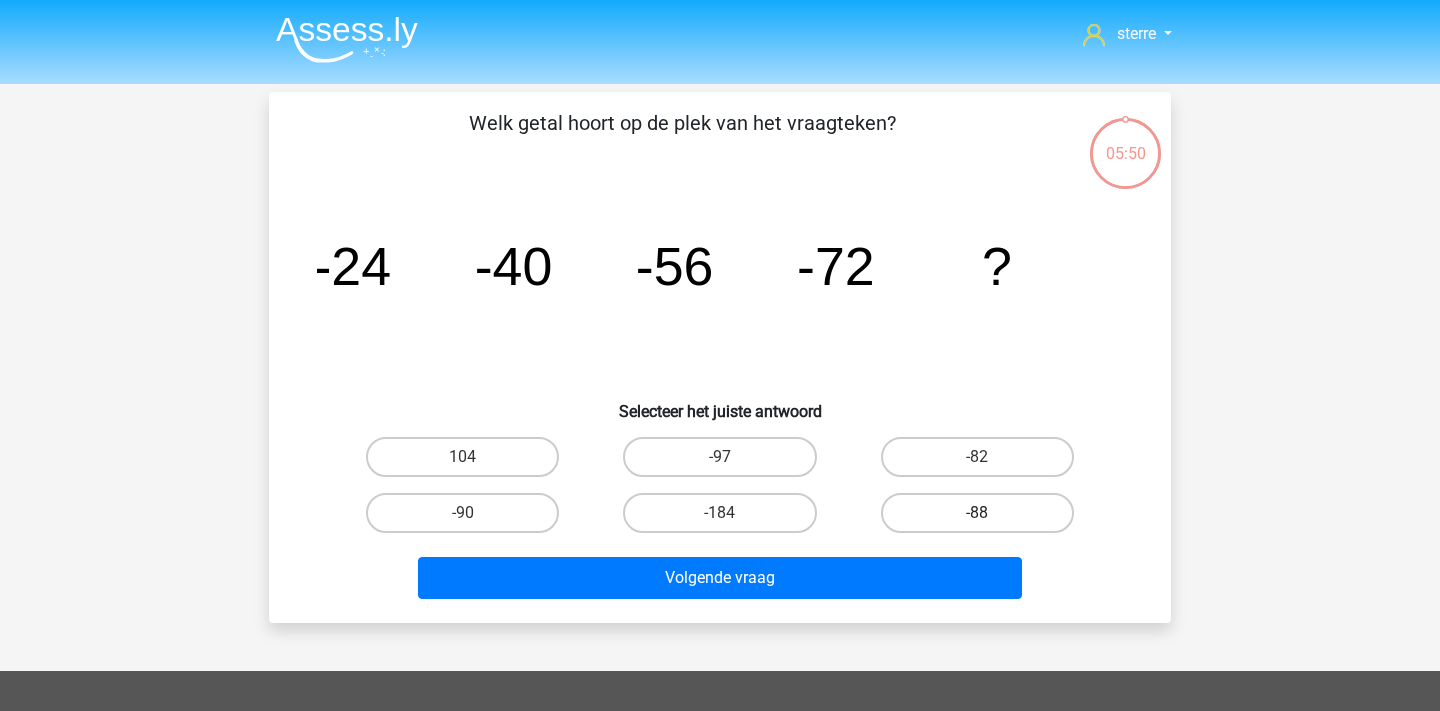 click on "-88" at bounding box center [977, 513] 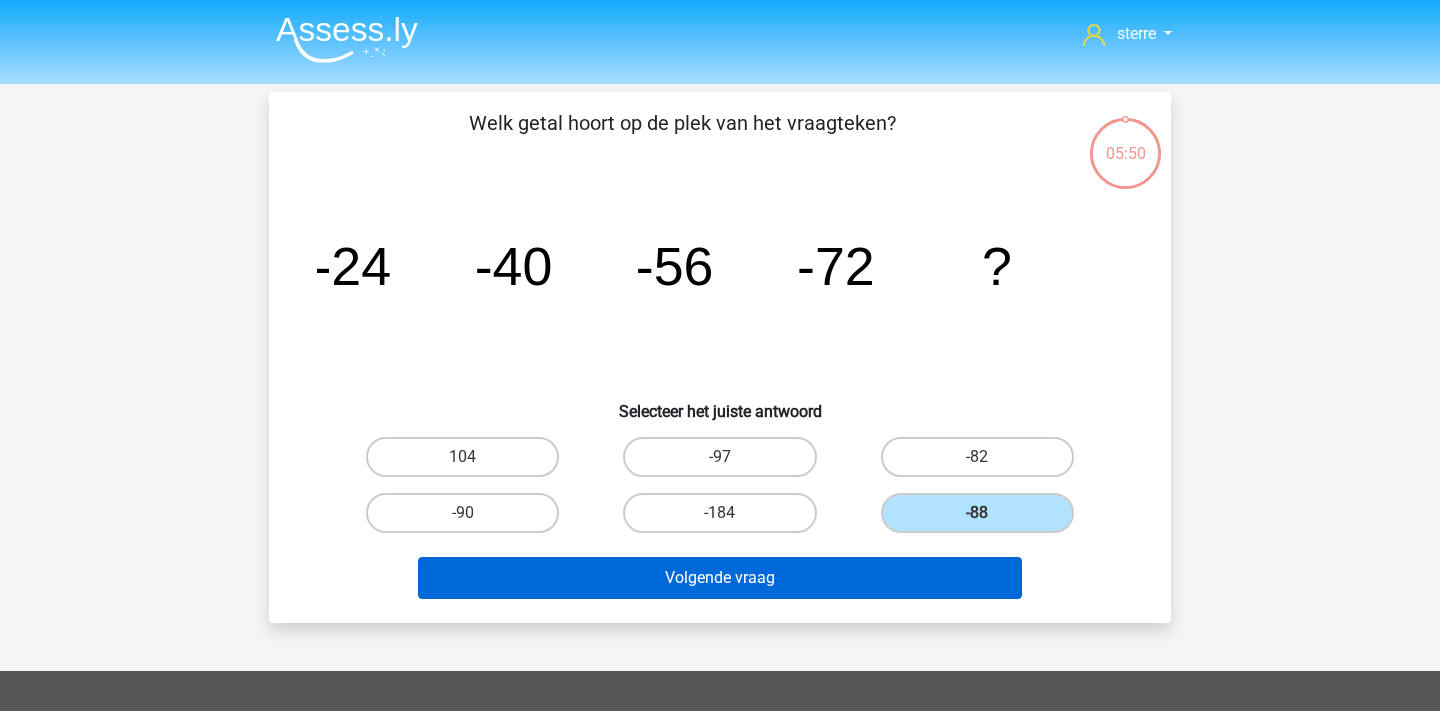 click on "Volgende vraag" at bounding box center (720, 578) 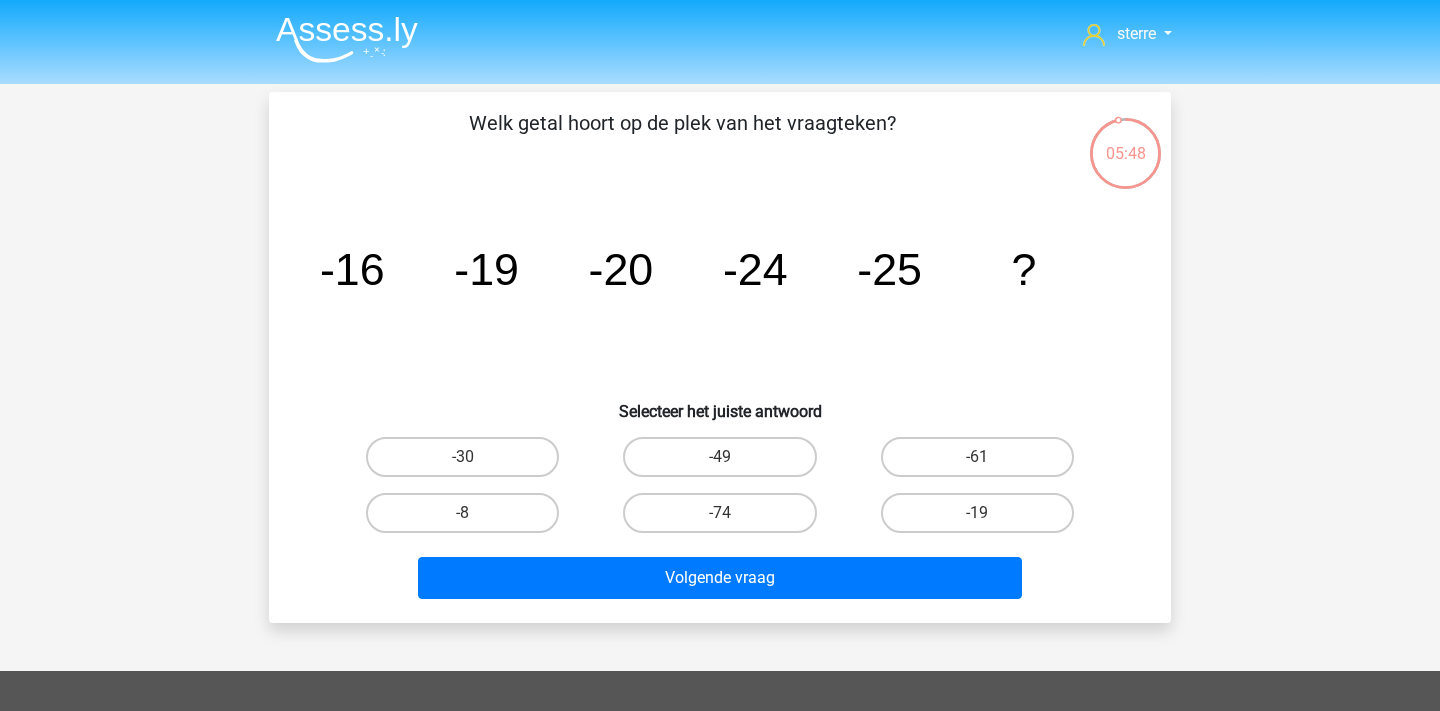 scroll, scrollTop: 0, scrollLeft: 0, axis: both 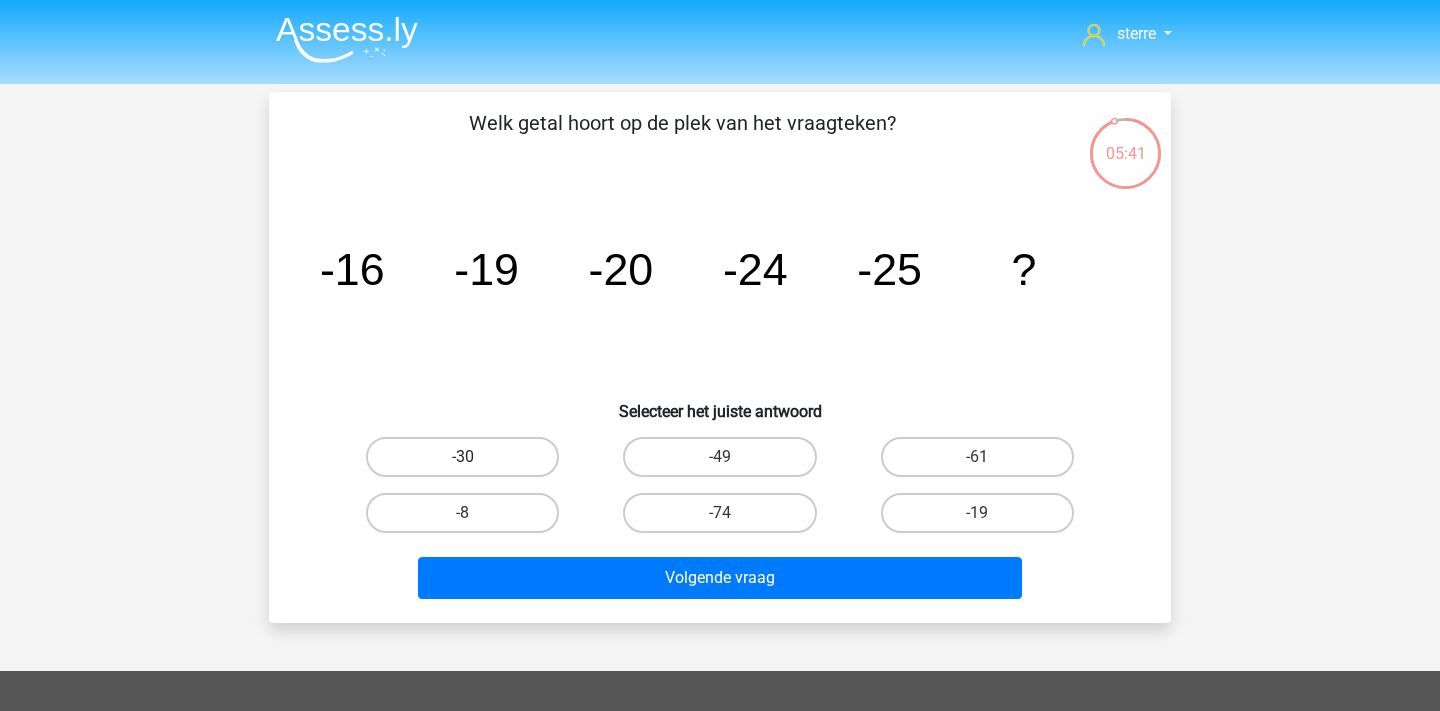 click on "-30" at bounding box center (462, 457) 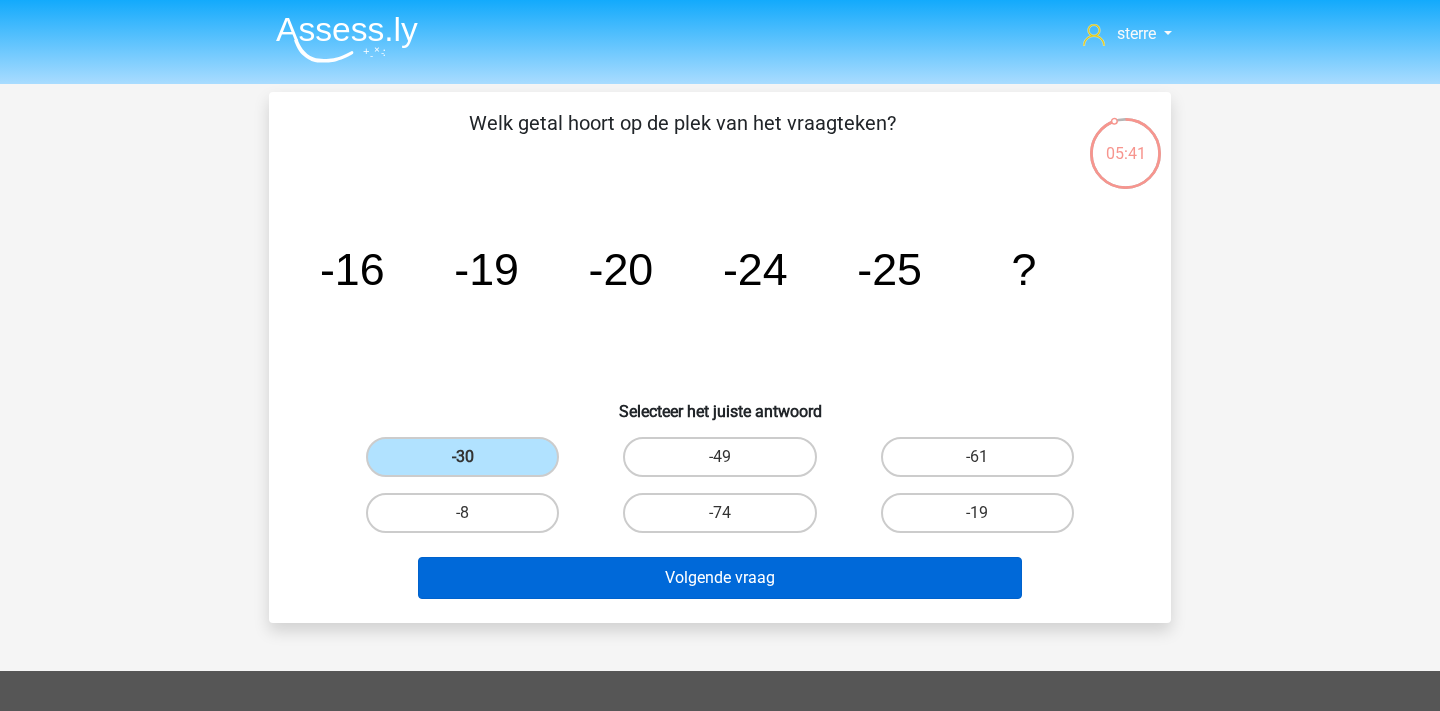 click on "Volgende vraag" at bounding box center (720, 578) 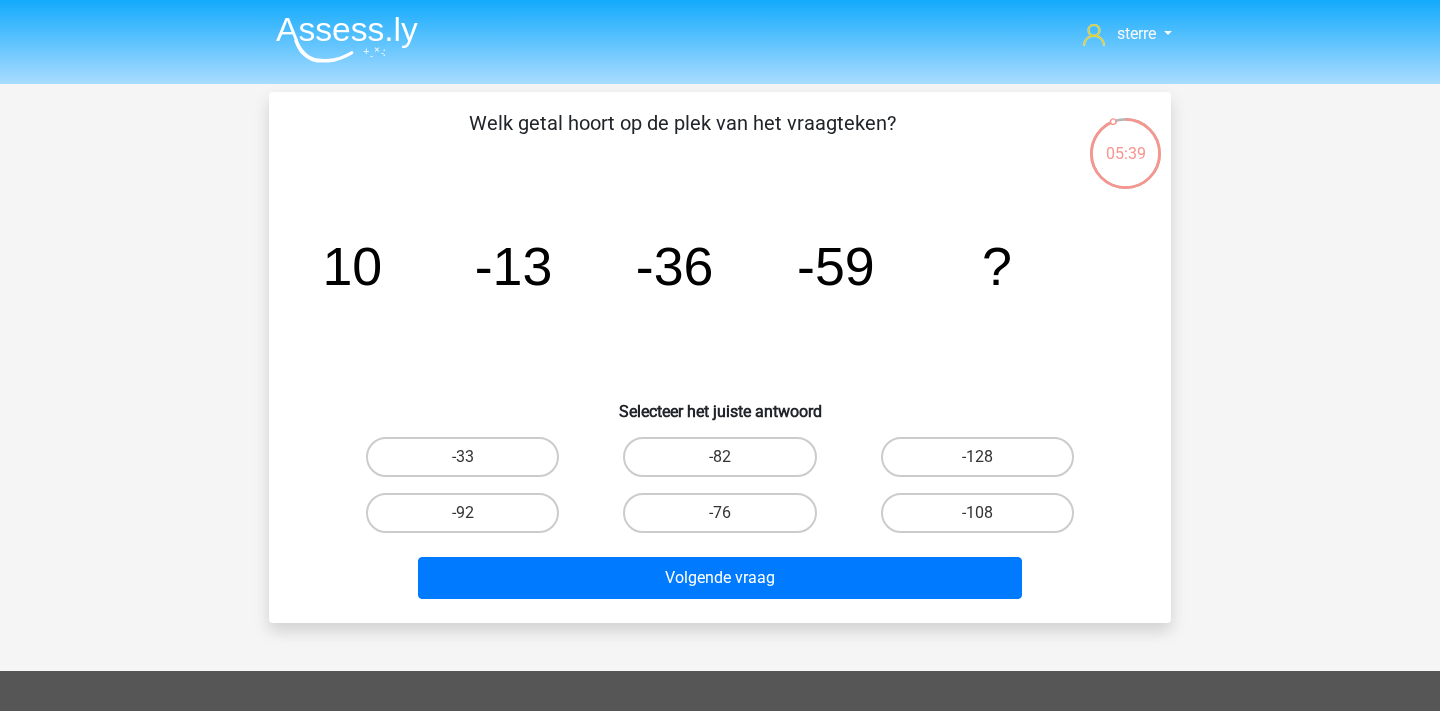 scroll, scrollTop: 0, scrollLeft: 0, axis: both 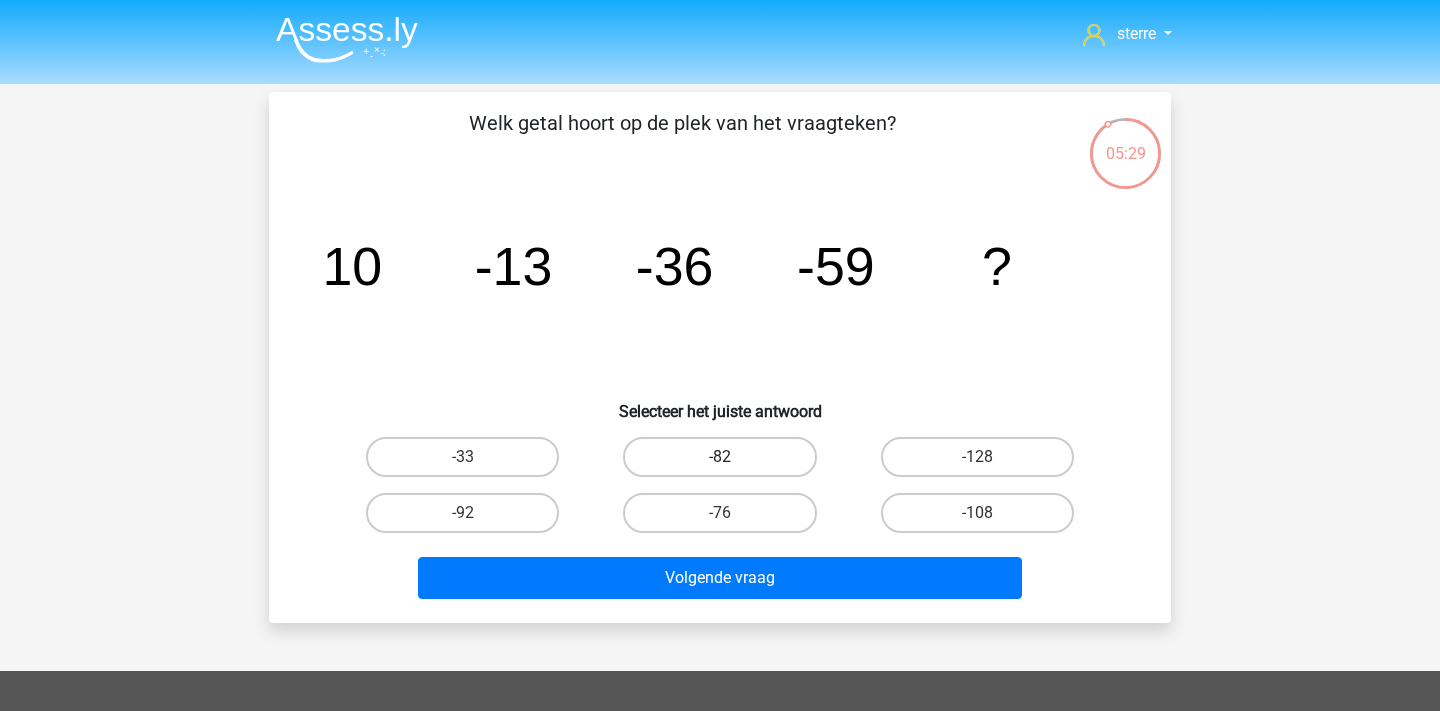 click on "-82" at bounding box center [719, 457] 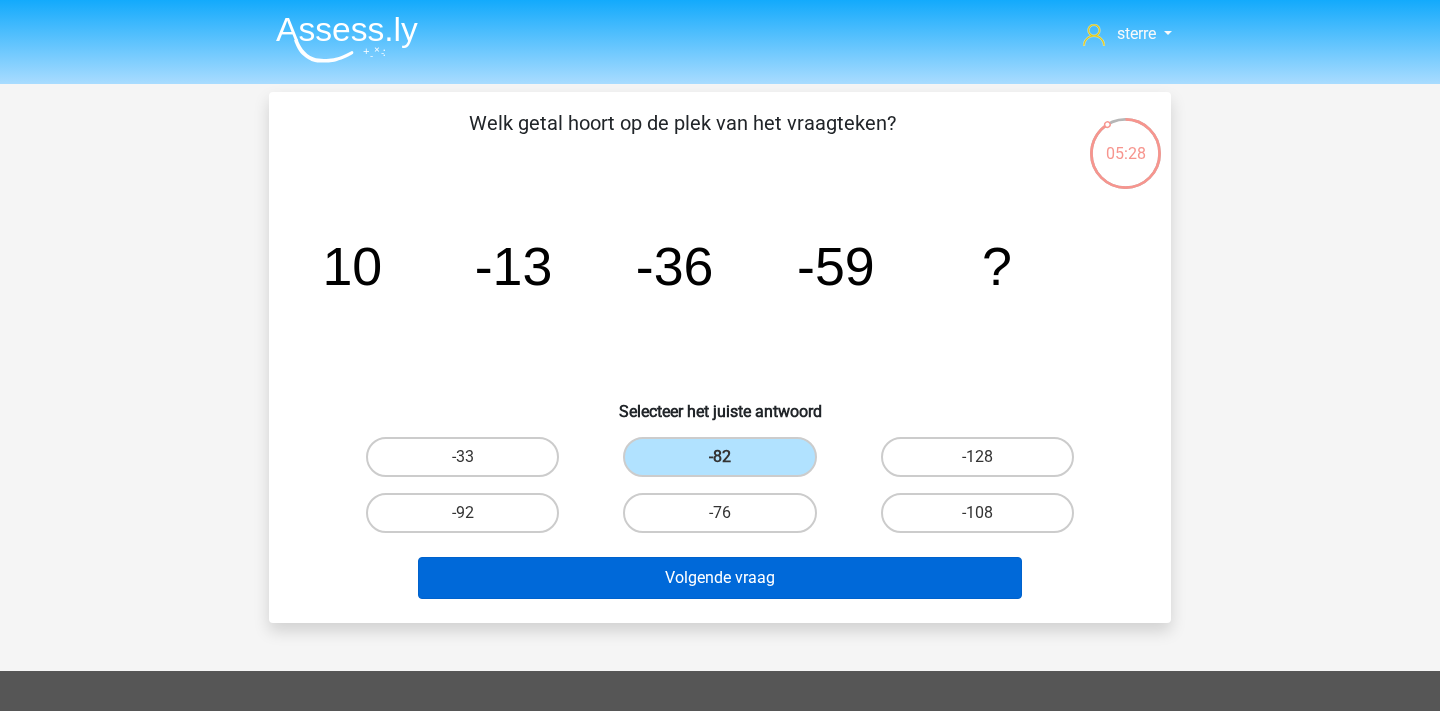 click on "Volgende vraag" at bounding box center (720, 578) 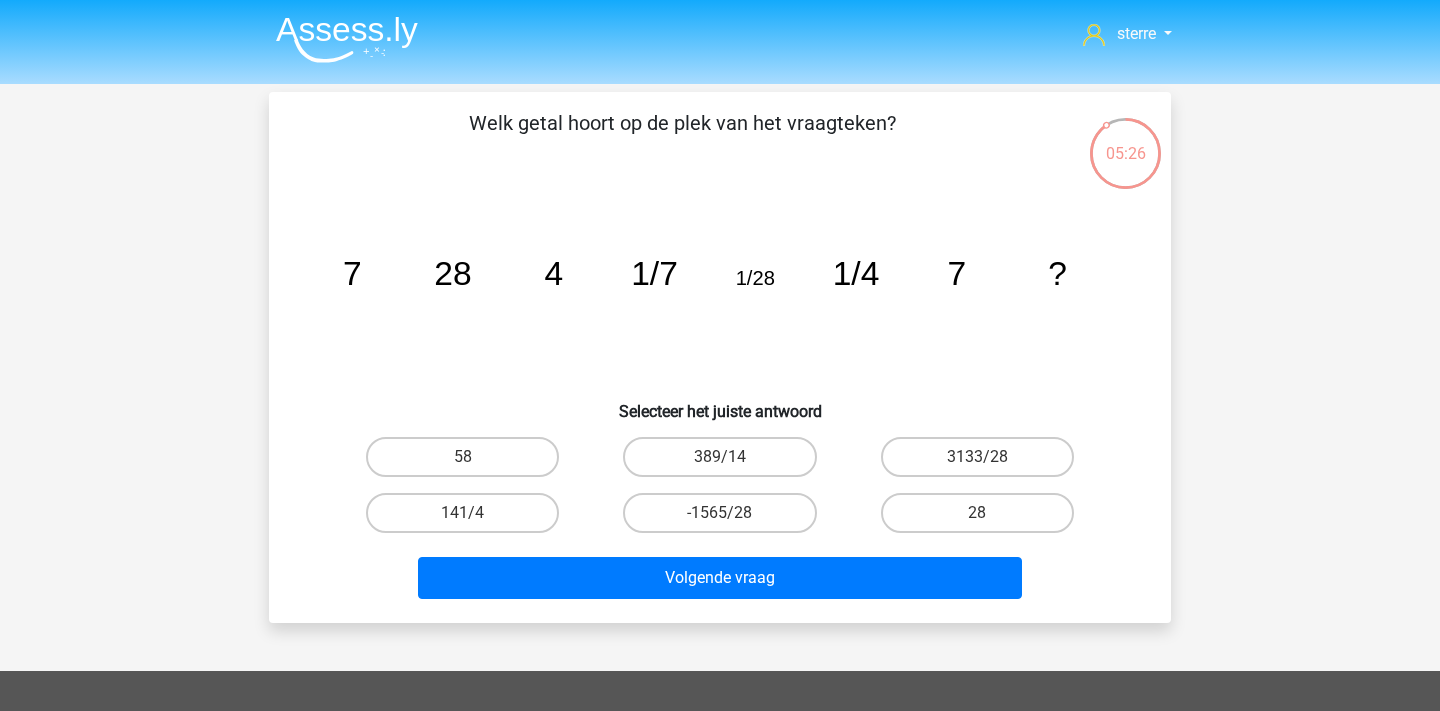 scroll, scrollTop: 0, scrollLeft: 0, axis: both 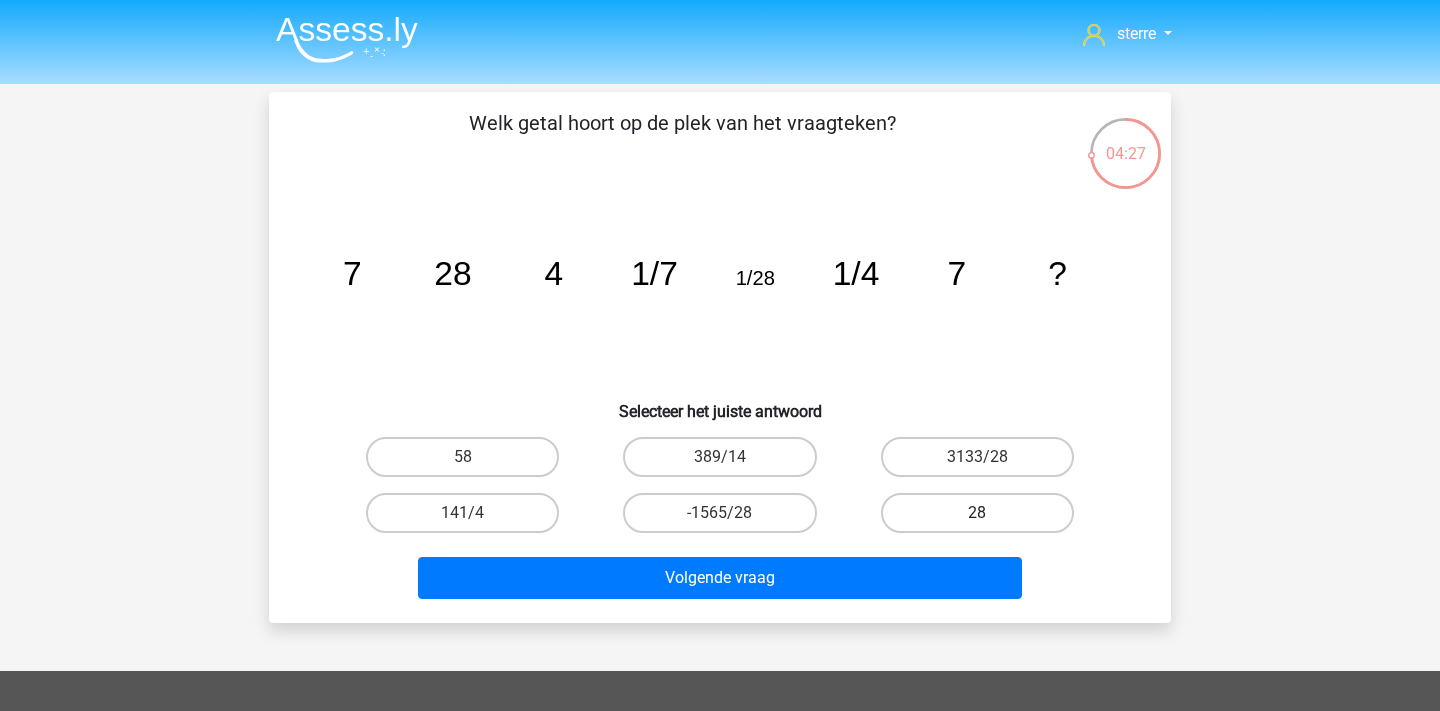 click on "28" at bounding box center (977, 513) 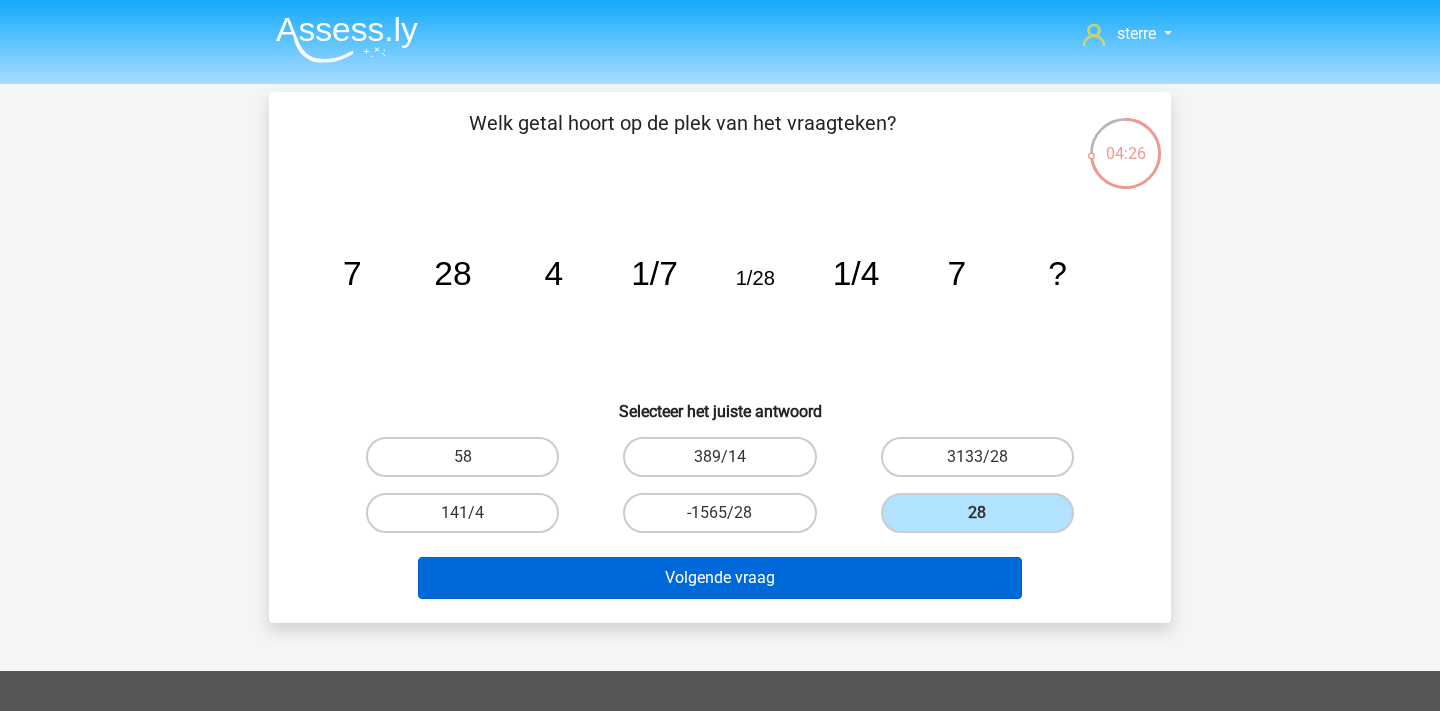 click on "Volgende vraag" at bounding box center (720, 578) 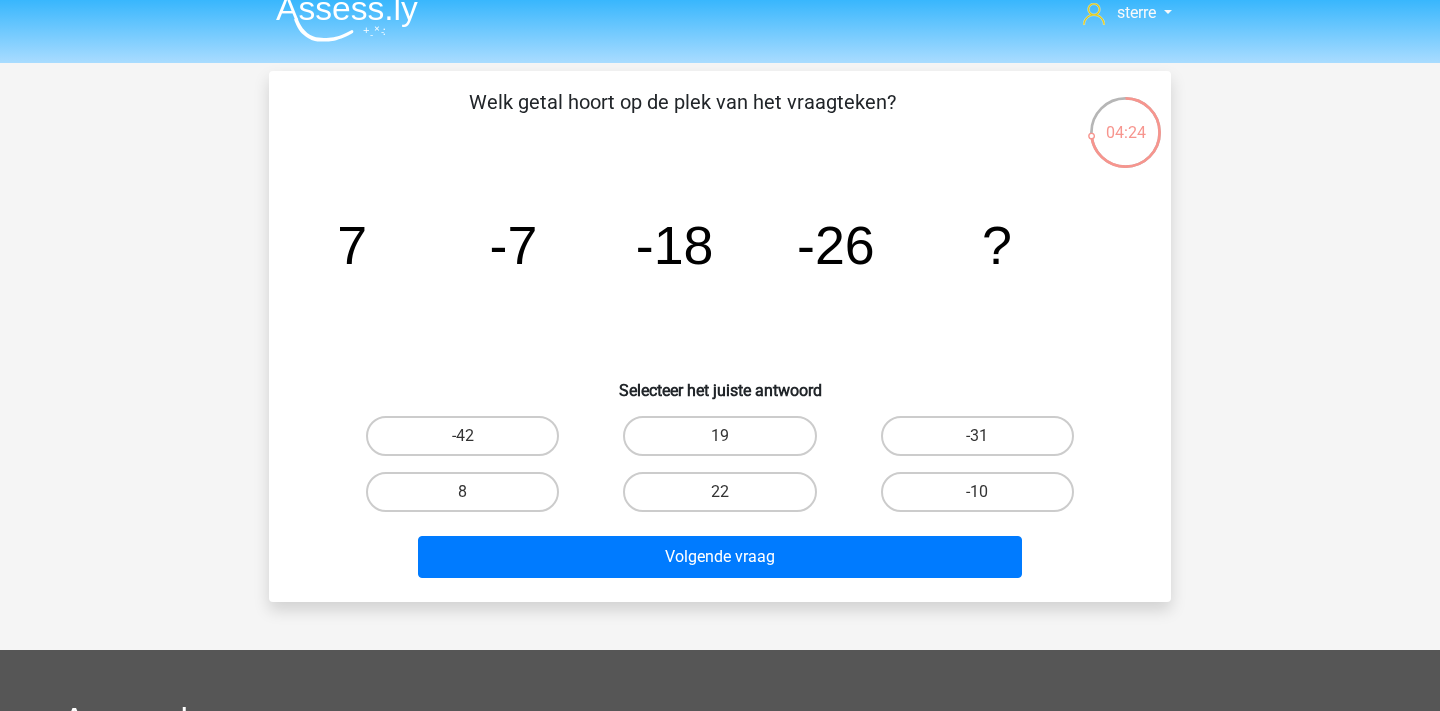 scroll, scrollTop: 0, scrollLeft: 0, axis: both 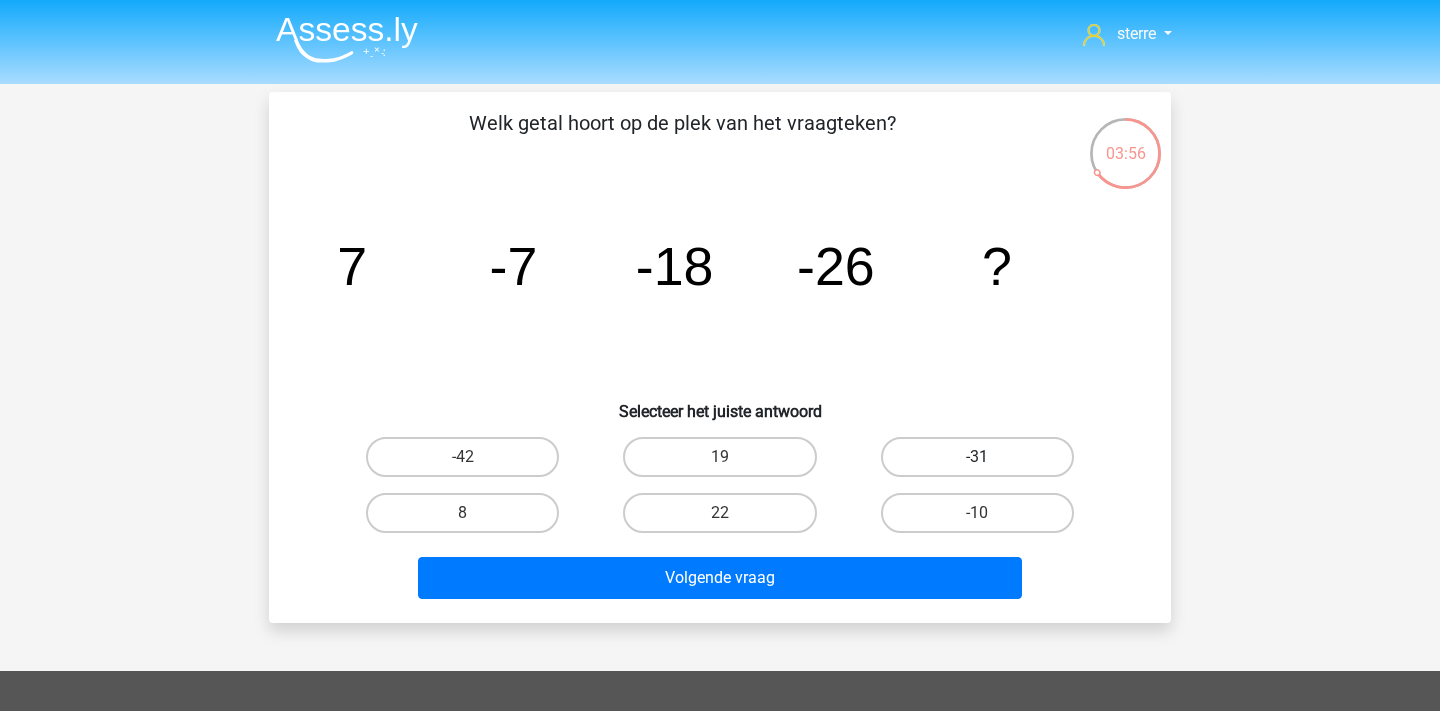 click on "-31" at bounding box center [977, 457] 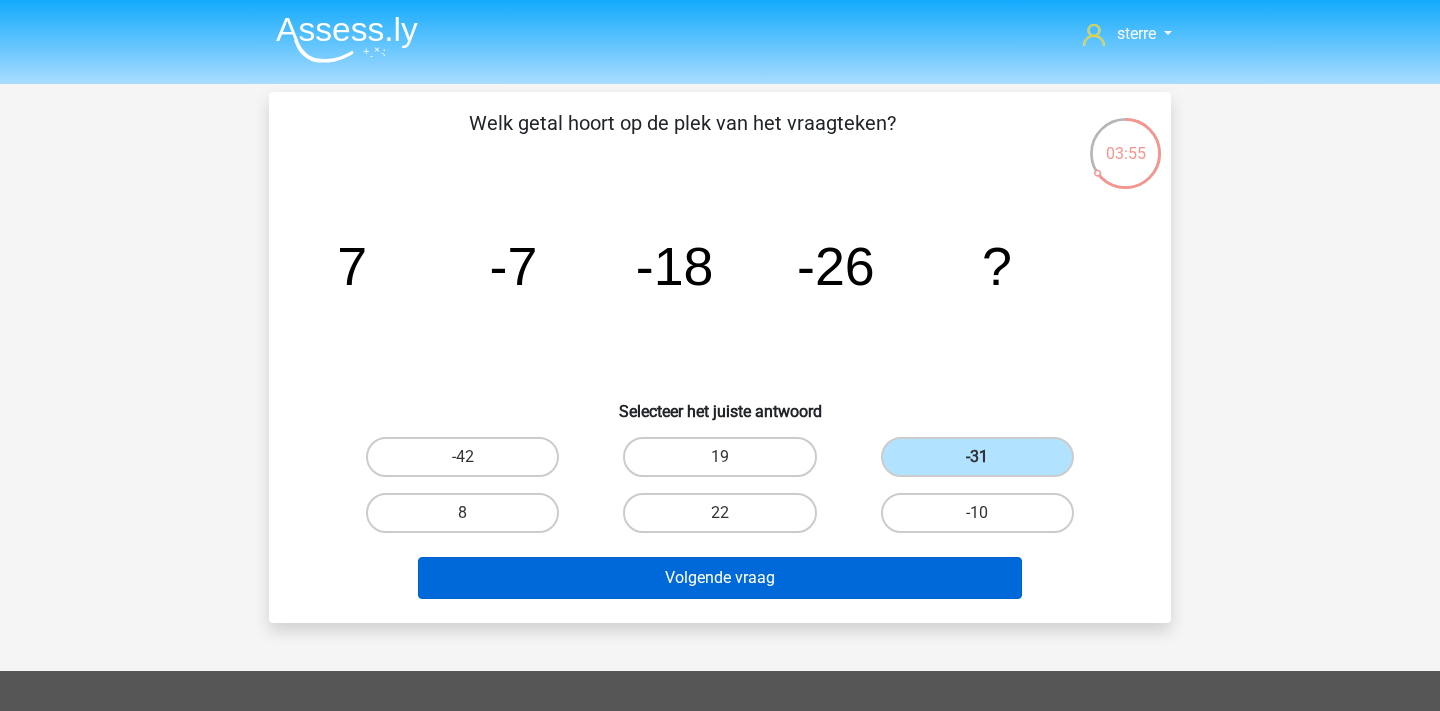 click on "Volgende vraag" at bounding box center [720, 578] 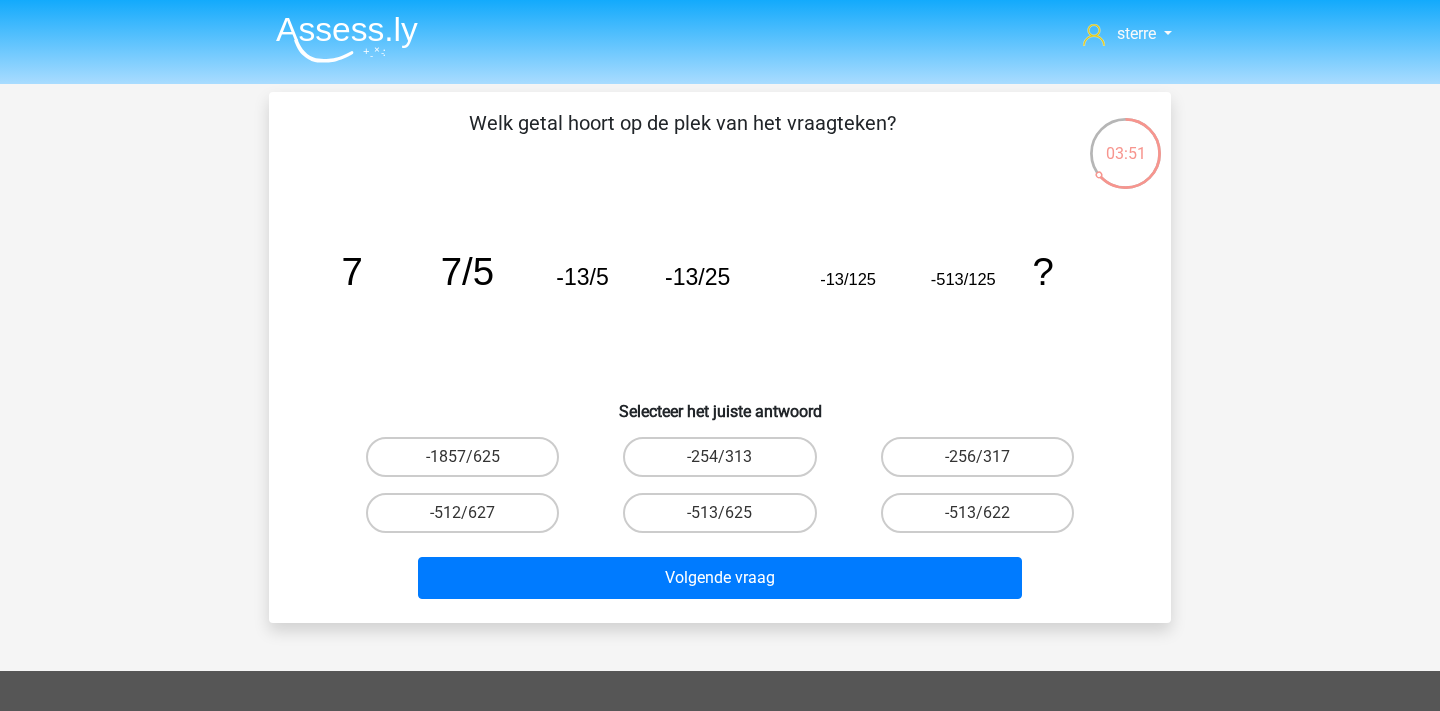 scroll, scrollTop: 0, scrollLeft: 0, axis: both 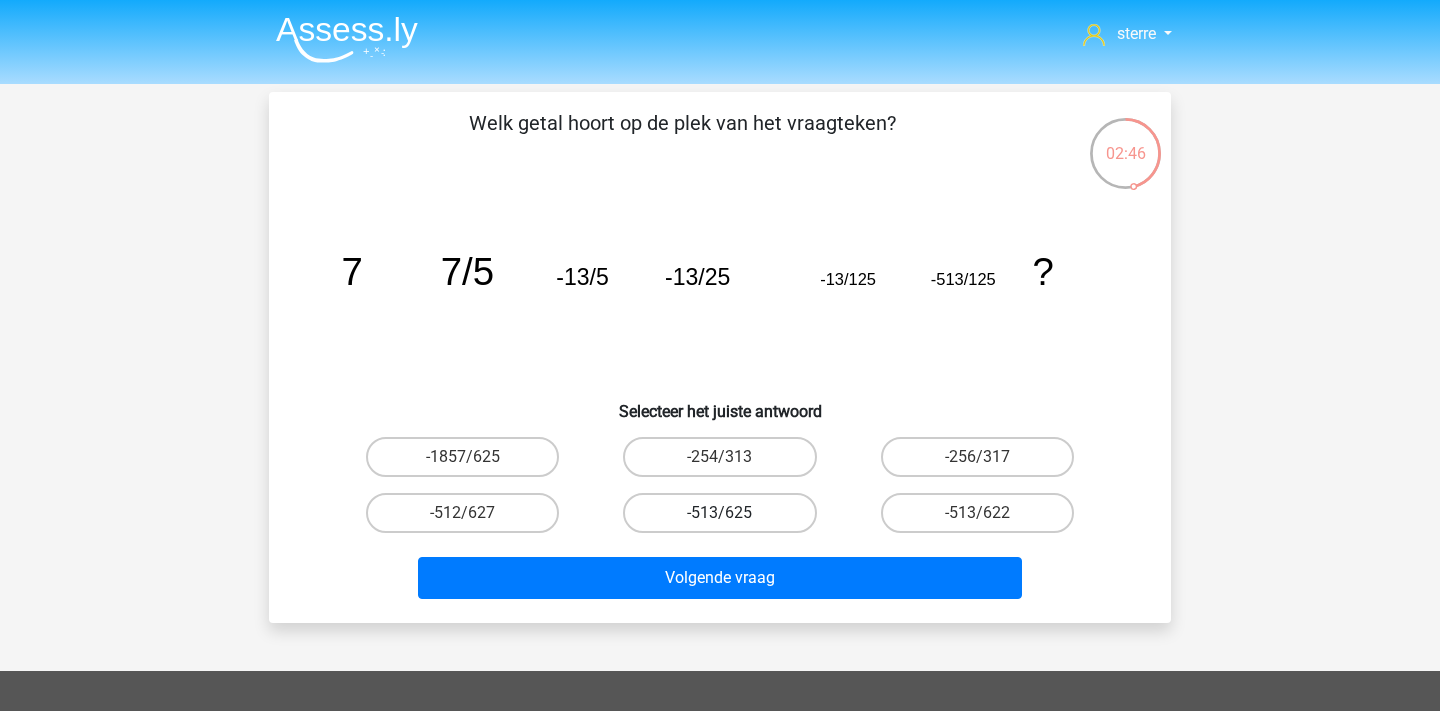 click on "-513/625" at bounding box center [719, 513] 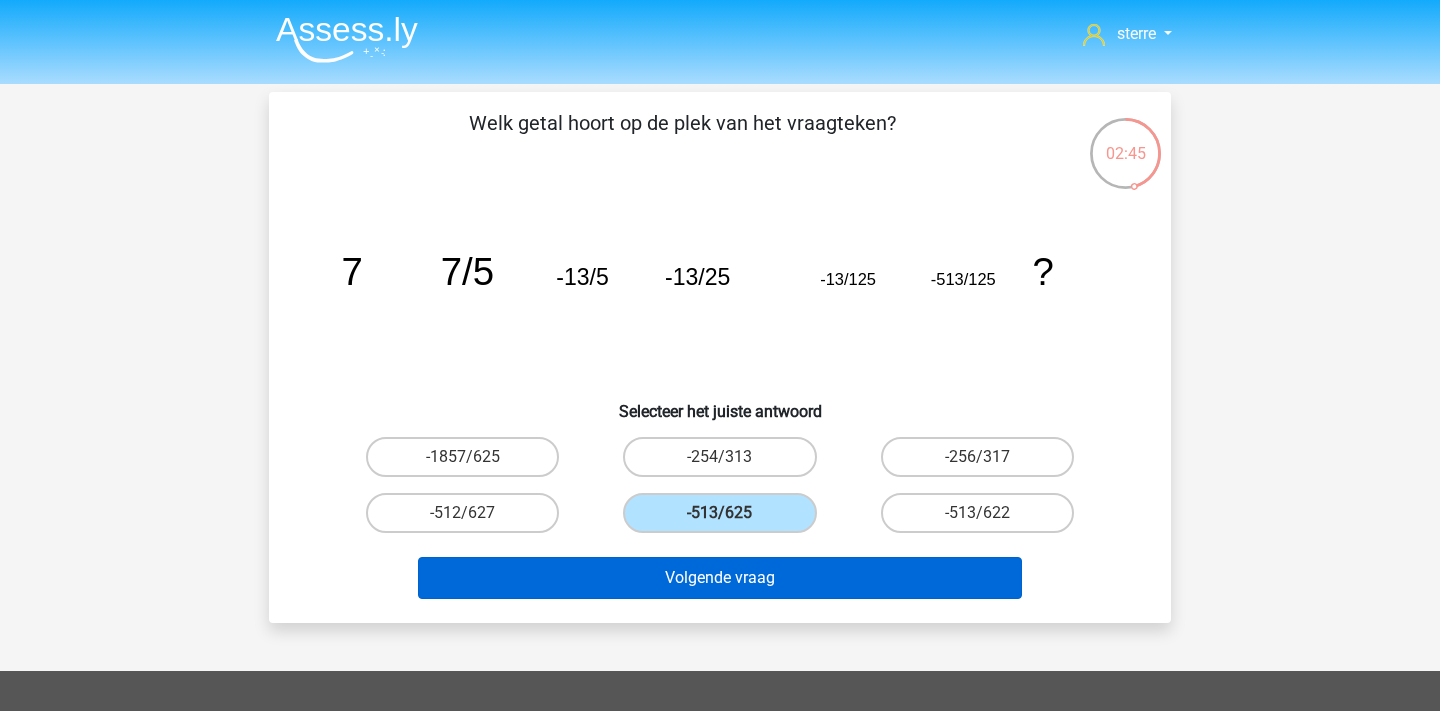 click on "Volgende vraag" at bounding box center (720, 578) 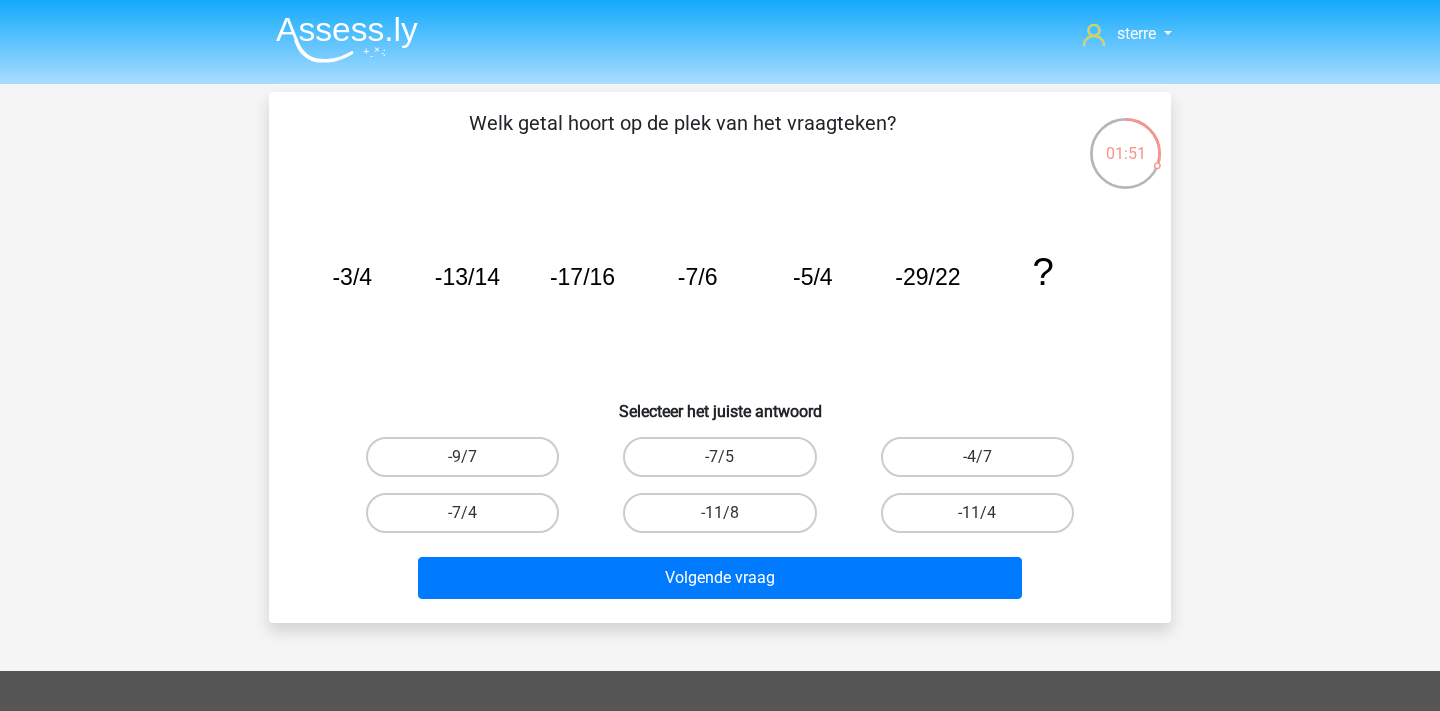 scroll, scrollTop: 0, scrollLeft: 0, axis: both 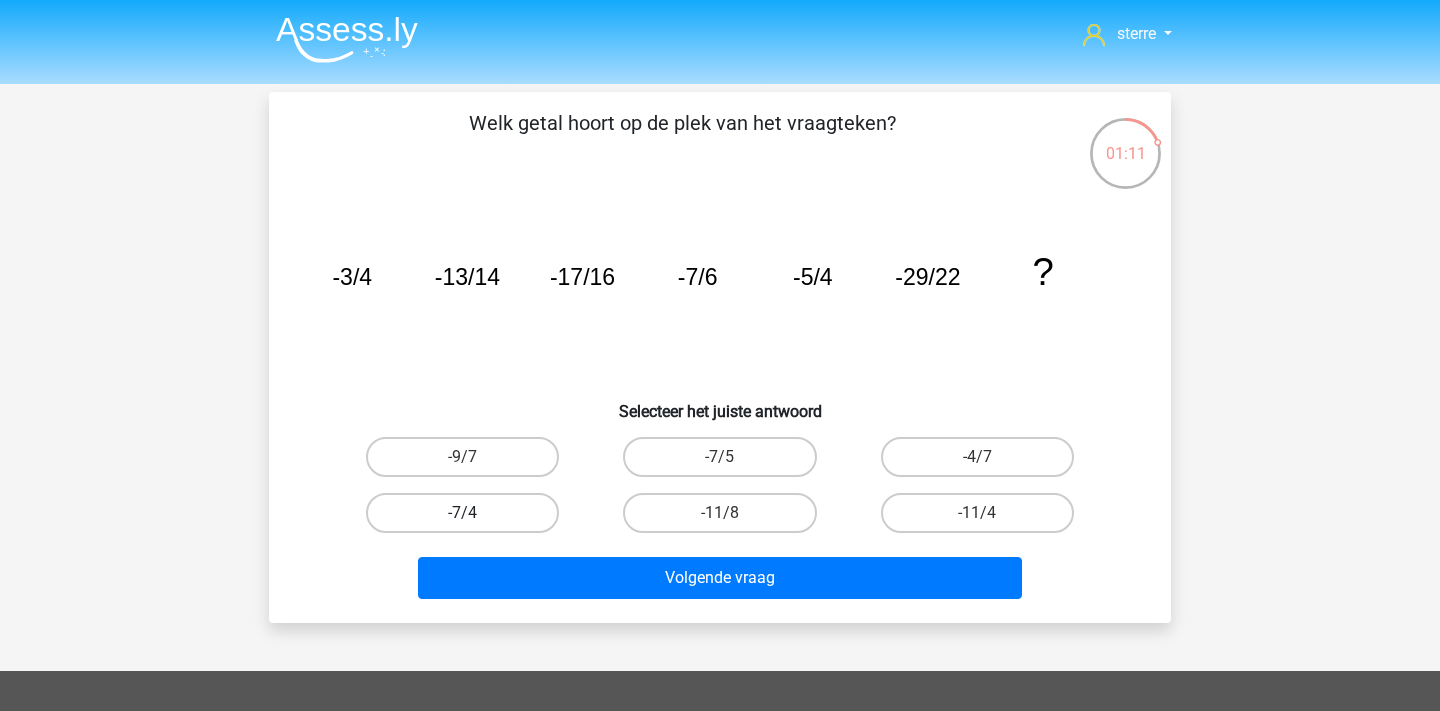 click on "-7/4" at bounding box center [462, 513] 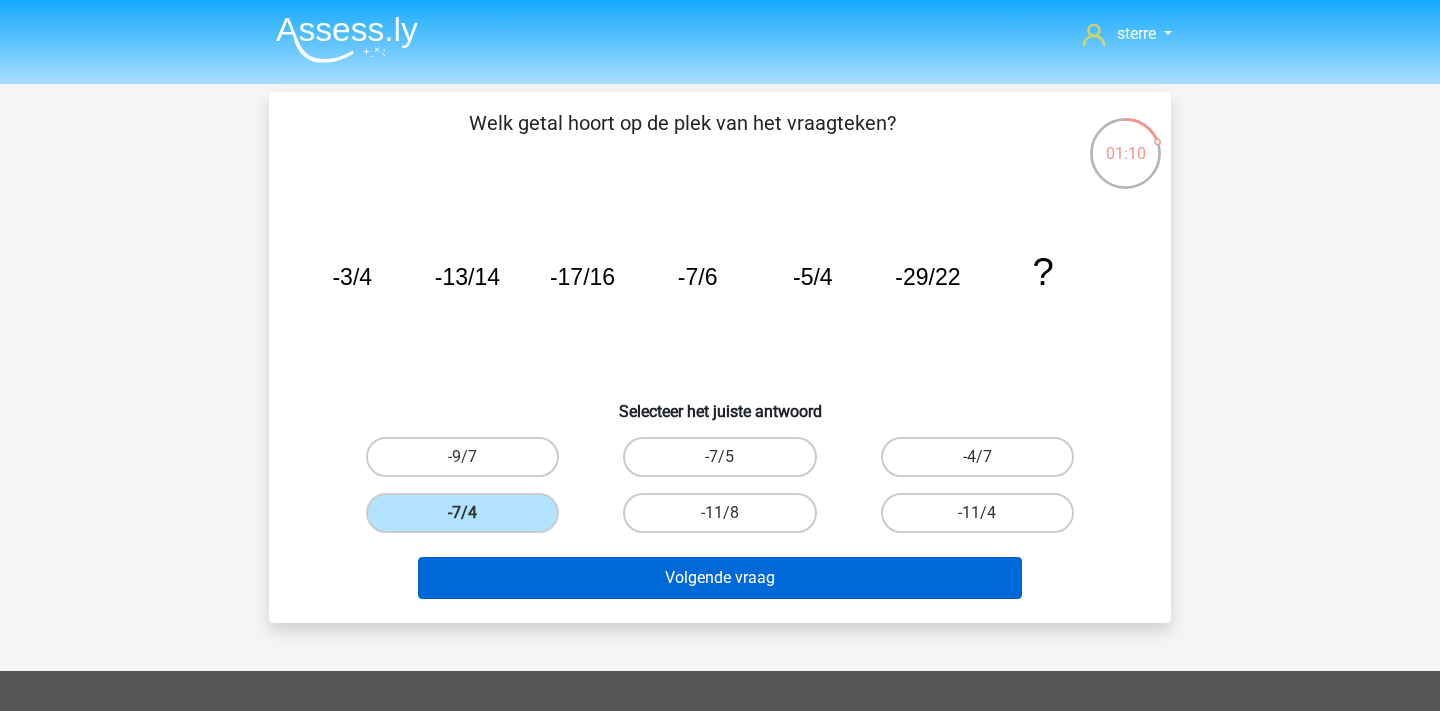click on "Volgende vraag" at bounding box center (720, 578) 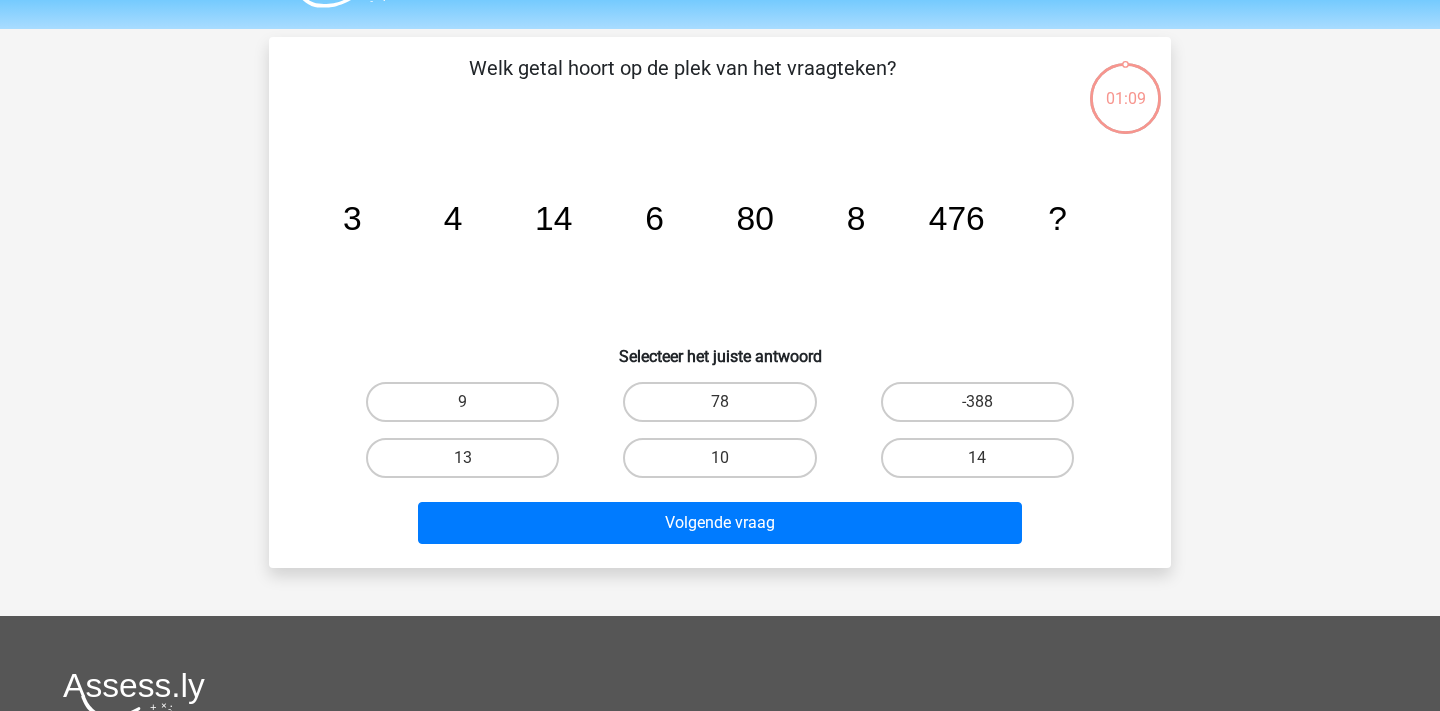 scroll, scrollTop: 53, scrollLeft: 0, axis: vertical 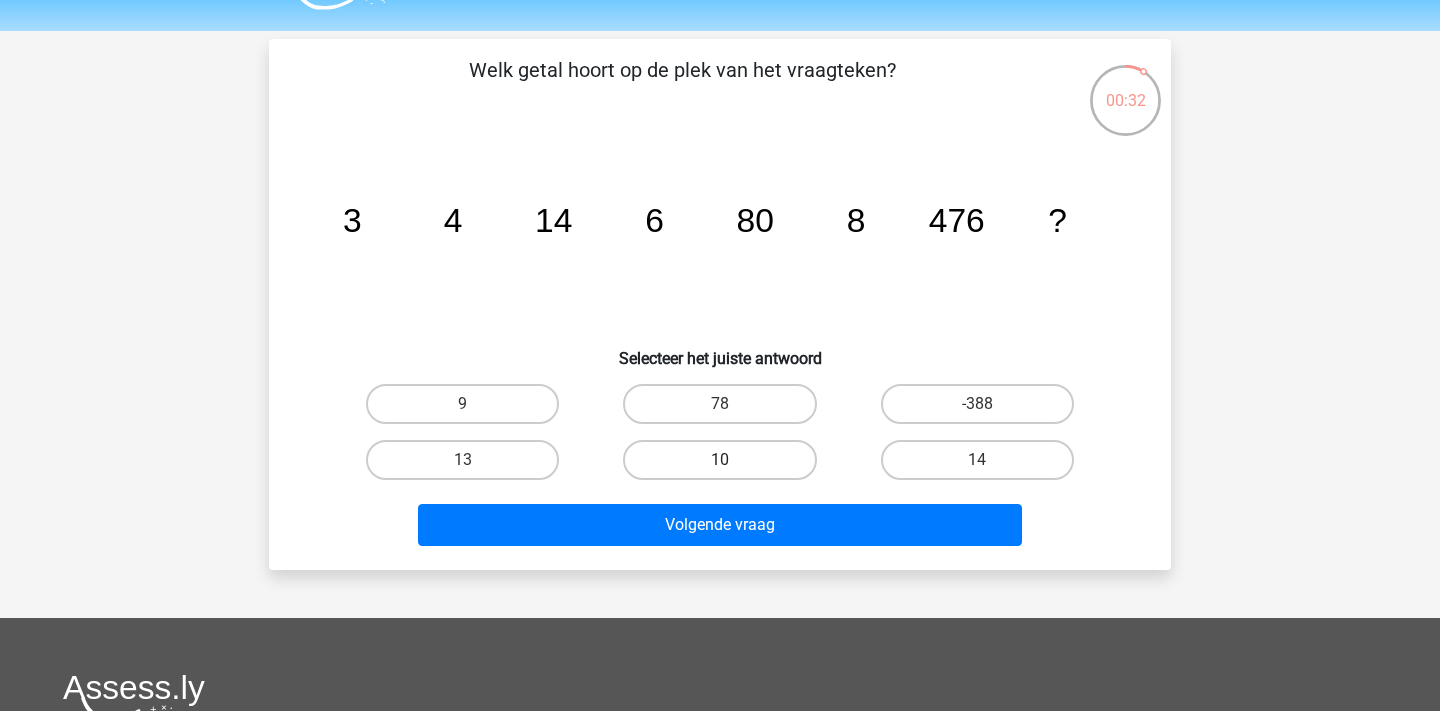 click on "10" at bounding box center (719, 460) 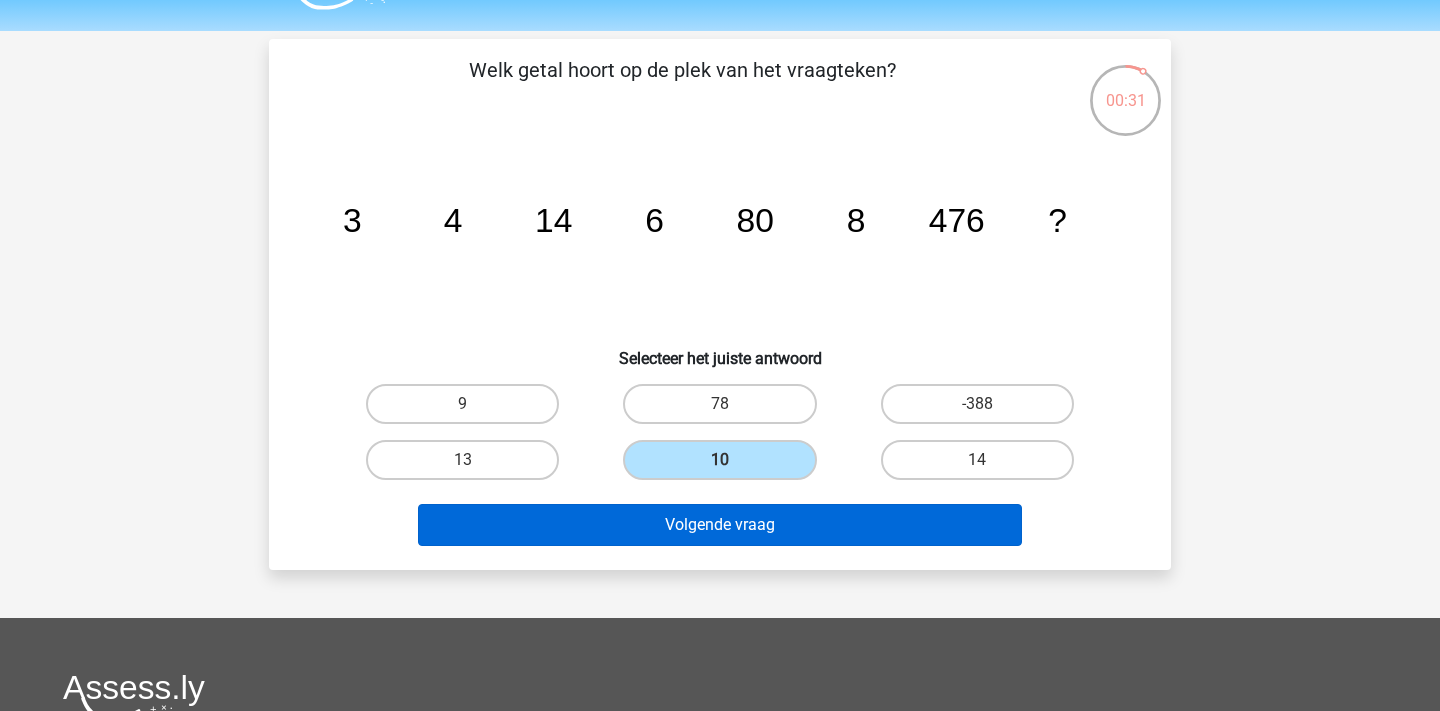 click on "Volgende vraag" at bounding box center (720, 525) 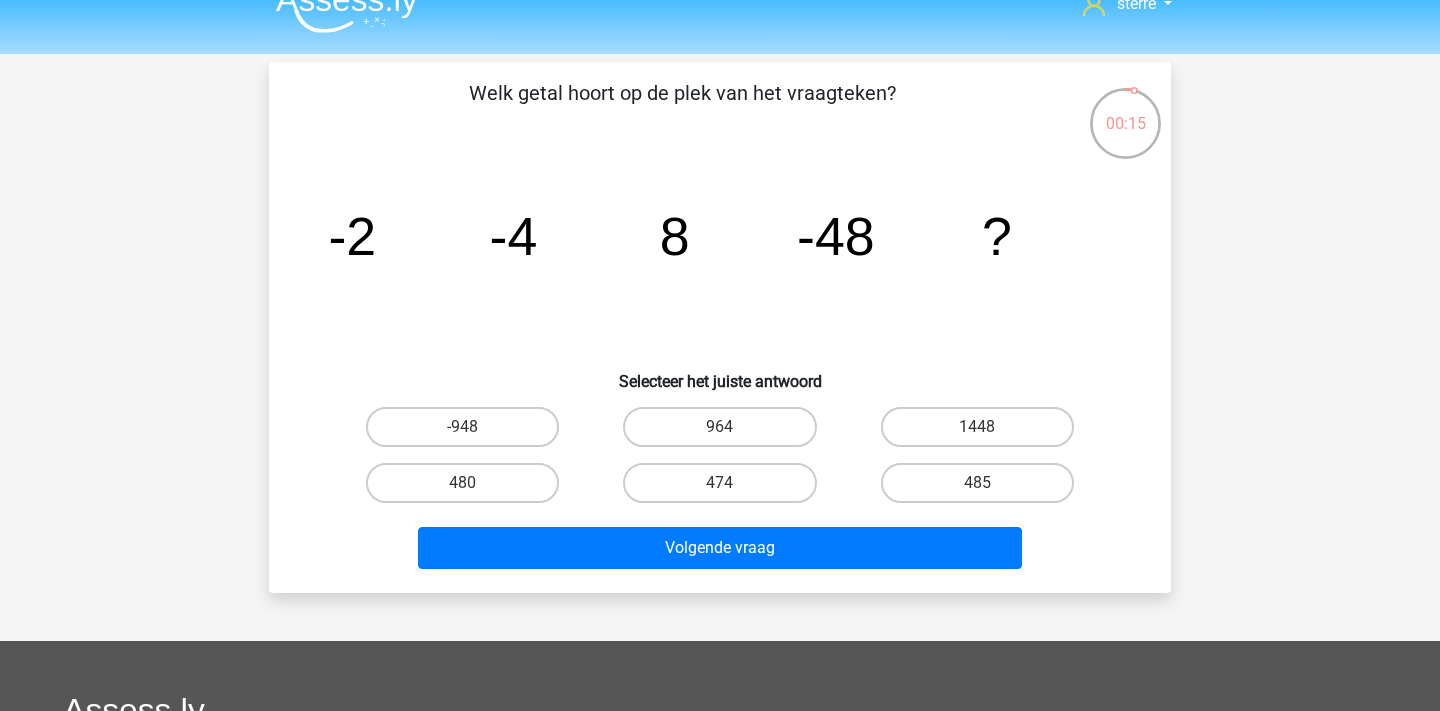 scroll, scrollTop: 27, scrollLeft: 0, axis: vertical 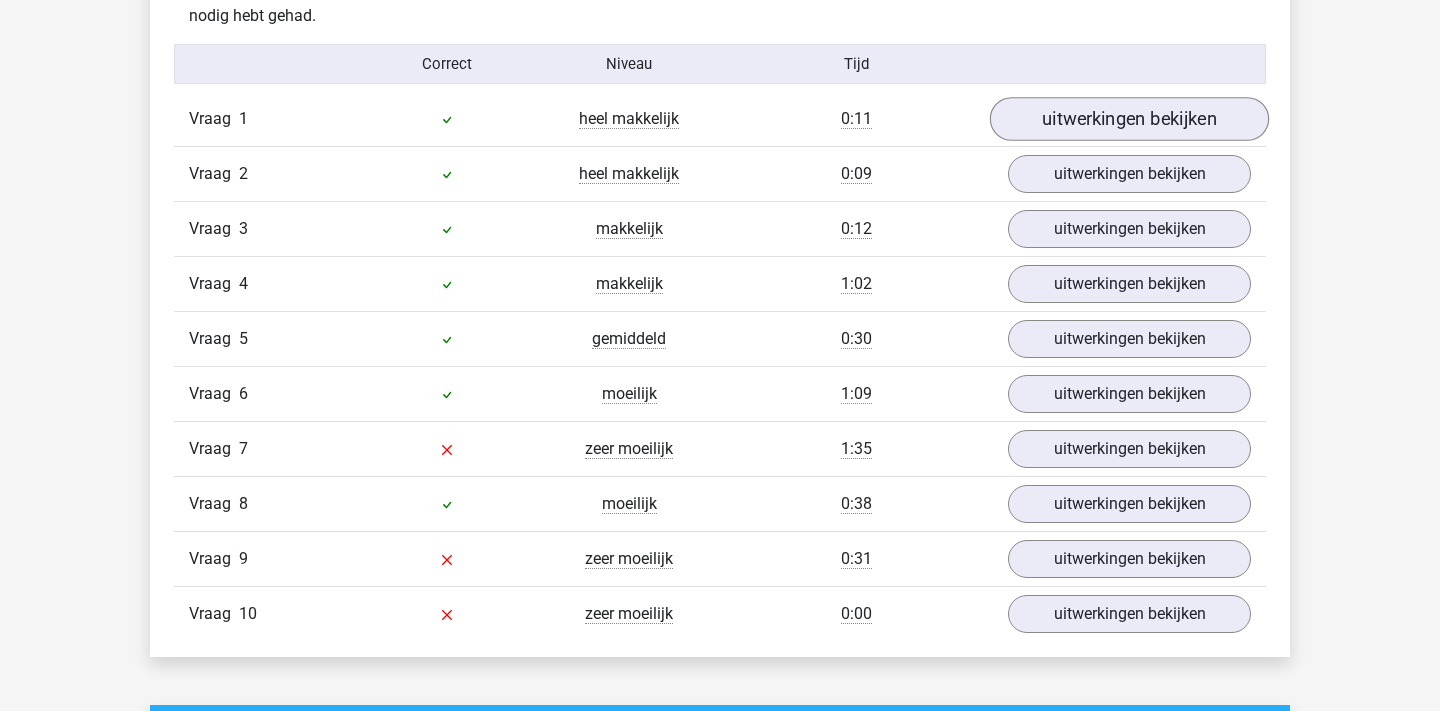 click on "uitwerkingen bekijken" at bounding box center (1129, 119) 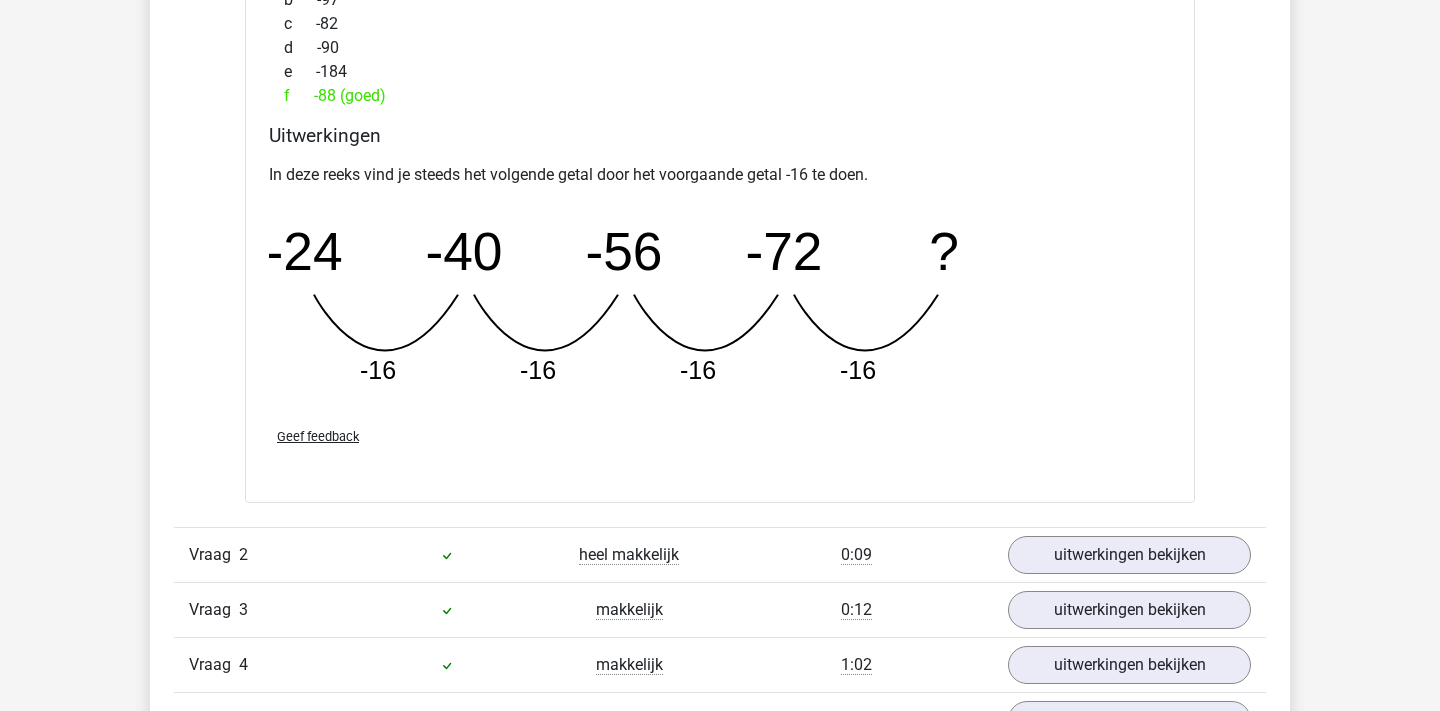 scroll, scrollTop: 1919, scrollLeft: 0, axis: vertical 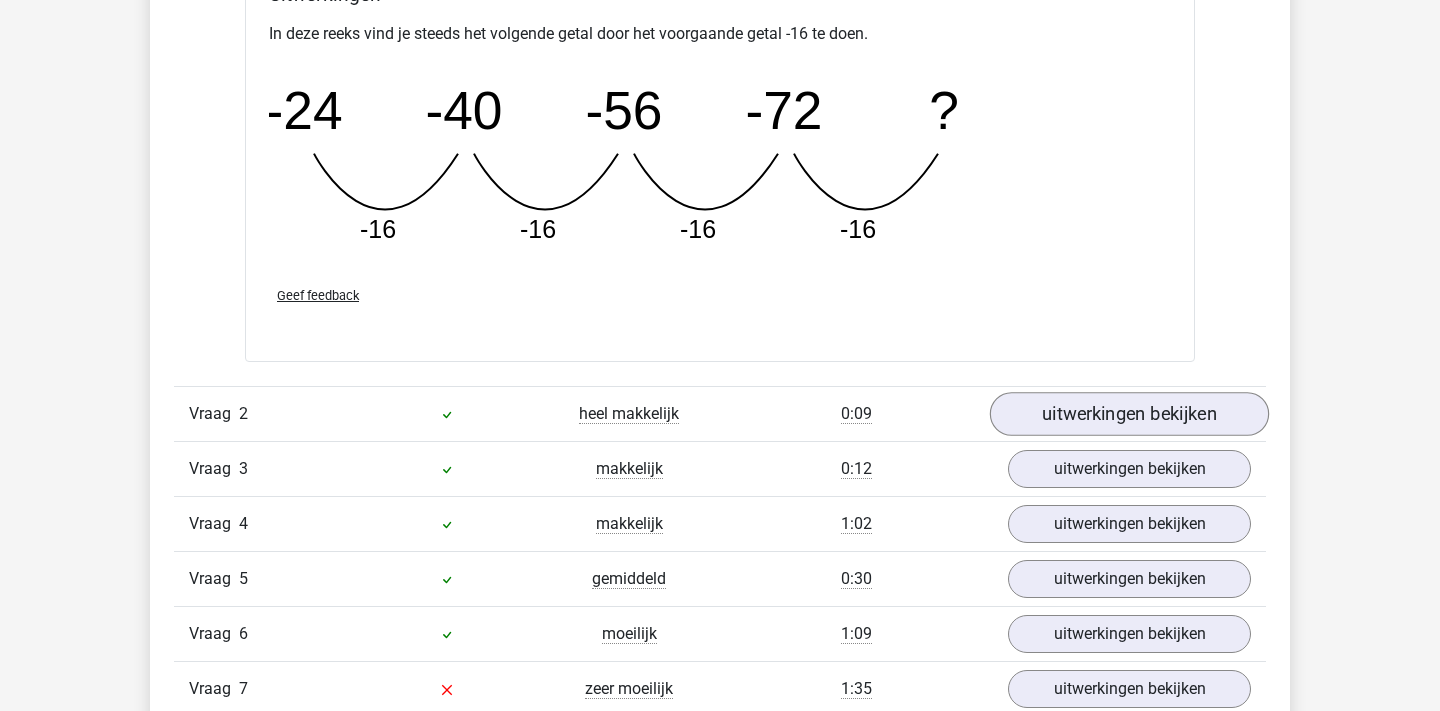 click on "uitwerkingen bekijken" at bounding box center (1129, 414) 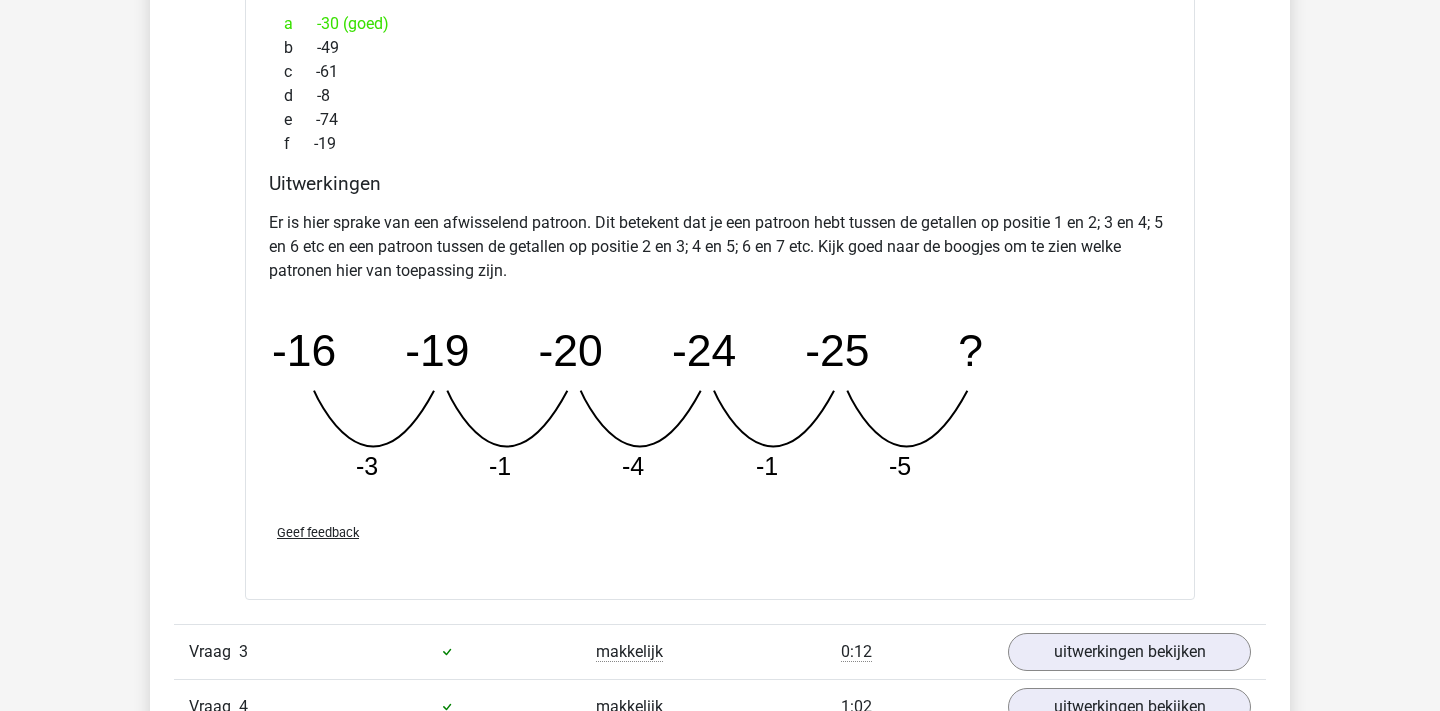 scroll, scrollTop: 2698, scrollLeft: 0, axis: vertical 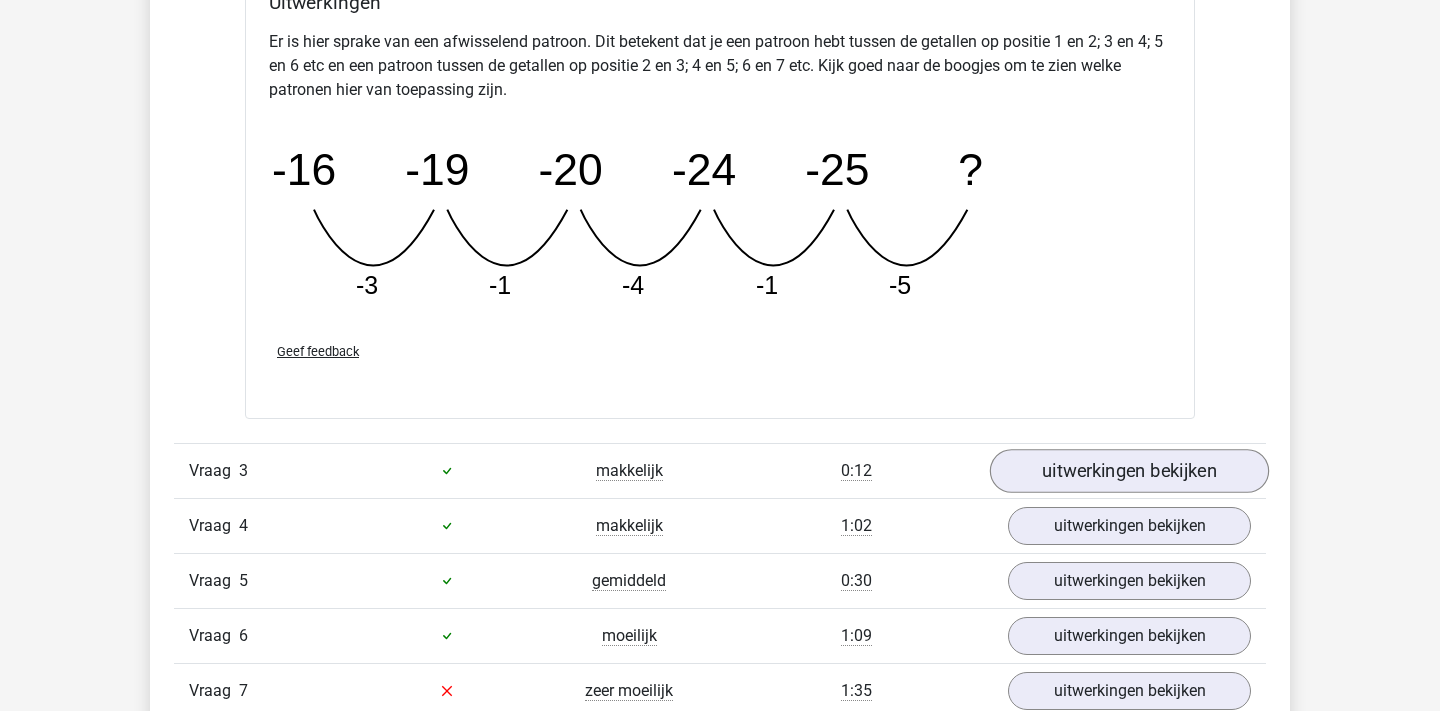 click on "uitwerkingen bekijken" at bounding box center [1129, 471] 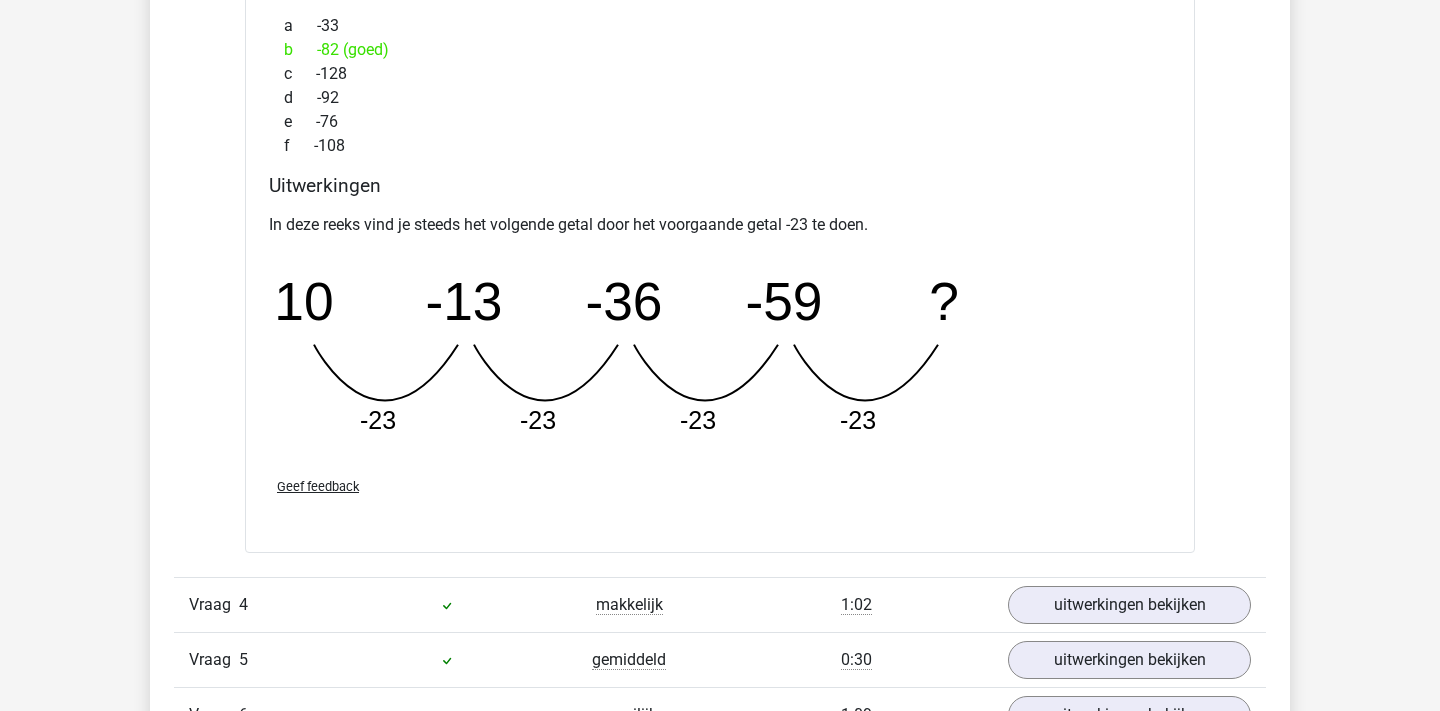 scroll, scrollTop: 3648, scrollLeft: 0, axis: vertical 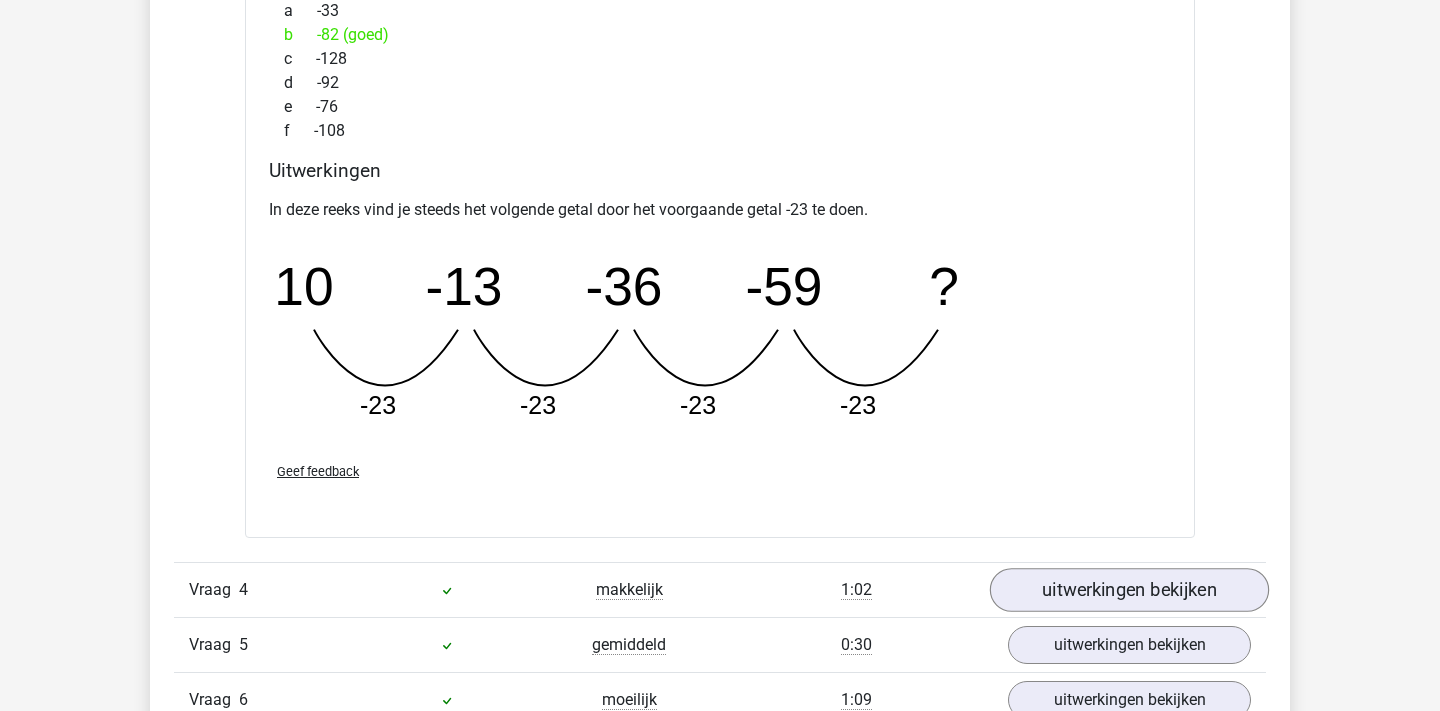 click on "uitwerkingen bekijken" at bounding box center (1129, 591) 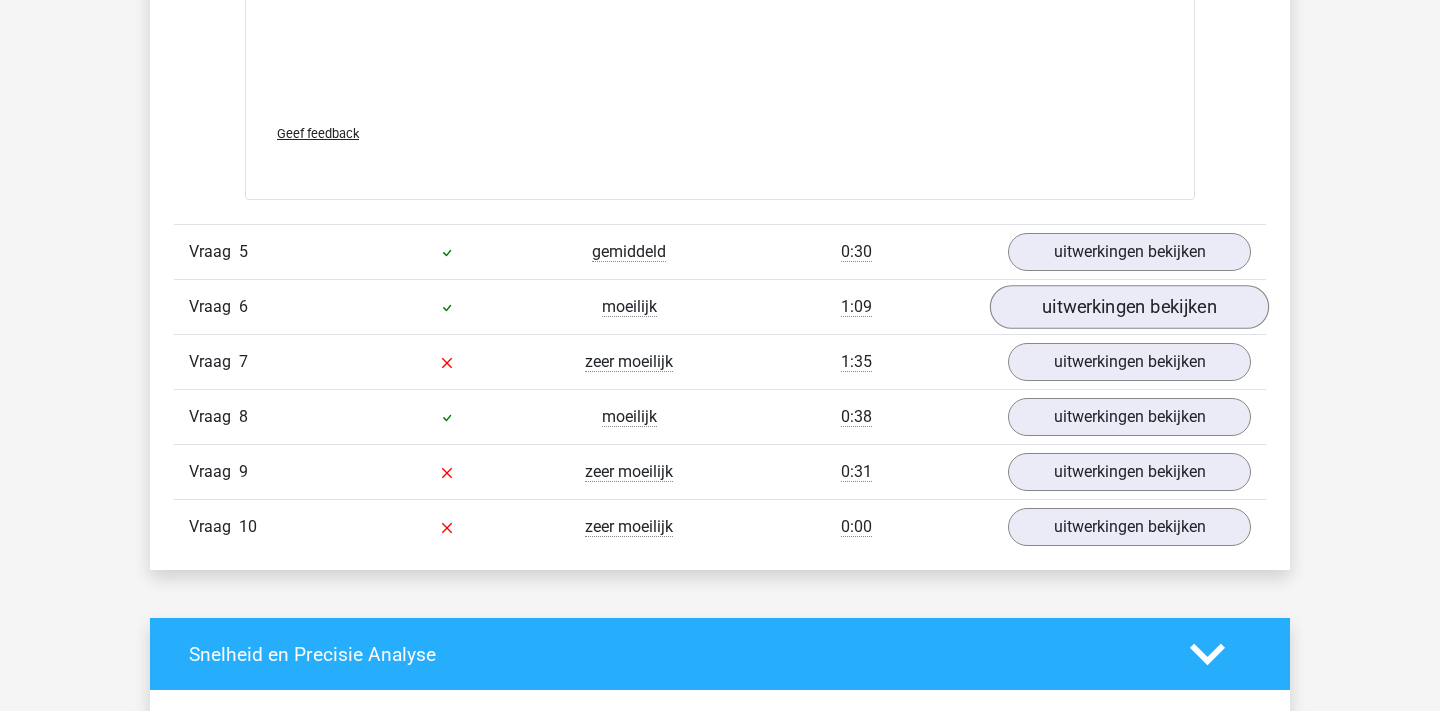 scroll, scrollTop: 5104, scrollLeft: 0, axis: vertical 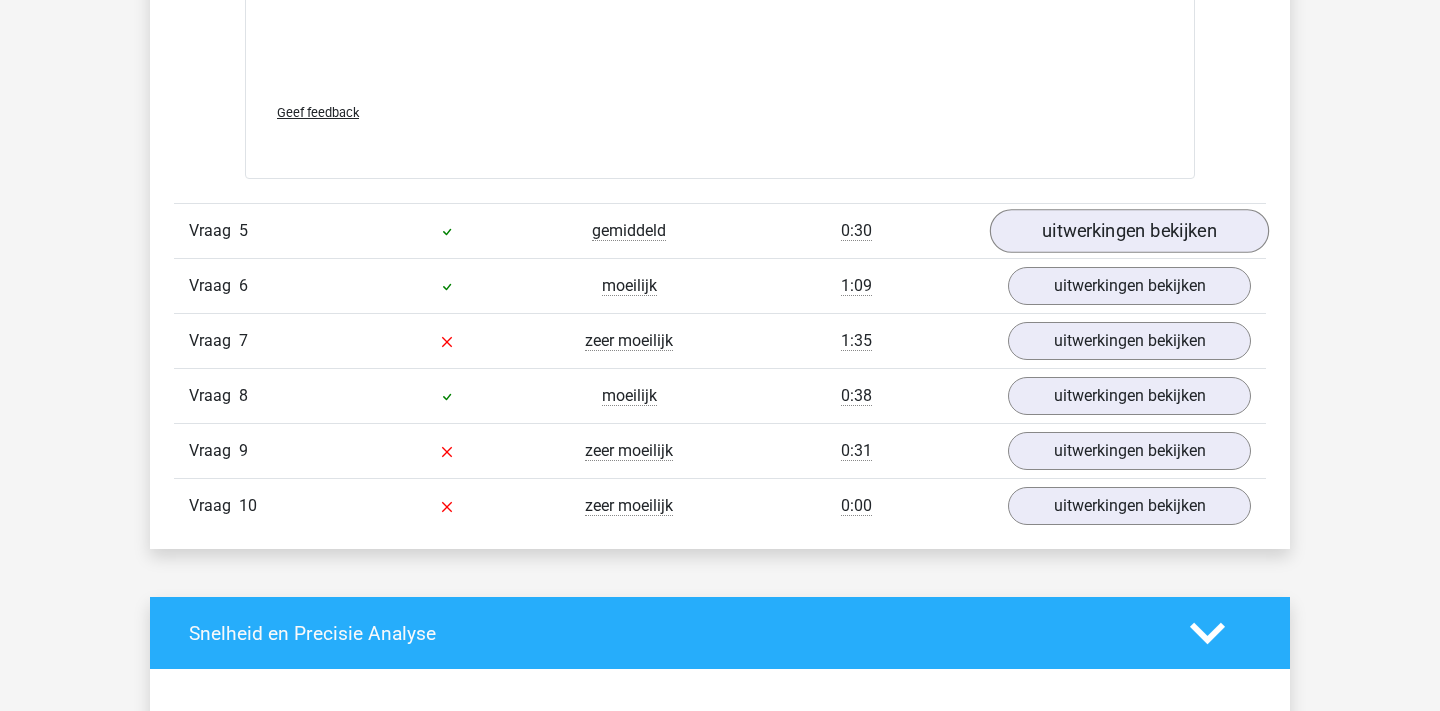 click on "uitwerkingen bekijken" at bounding box center [1129, 231] 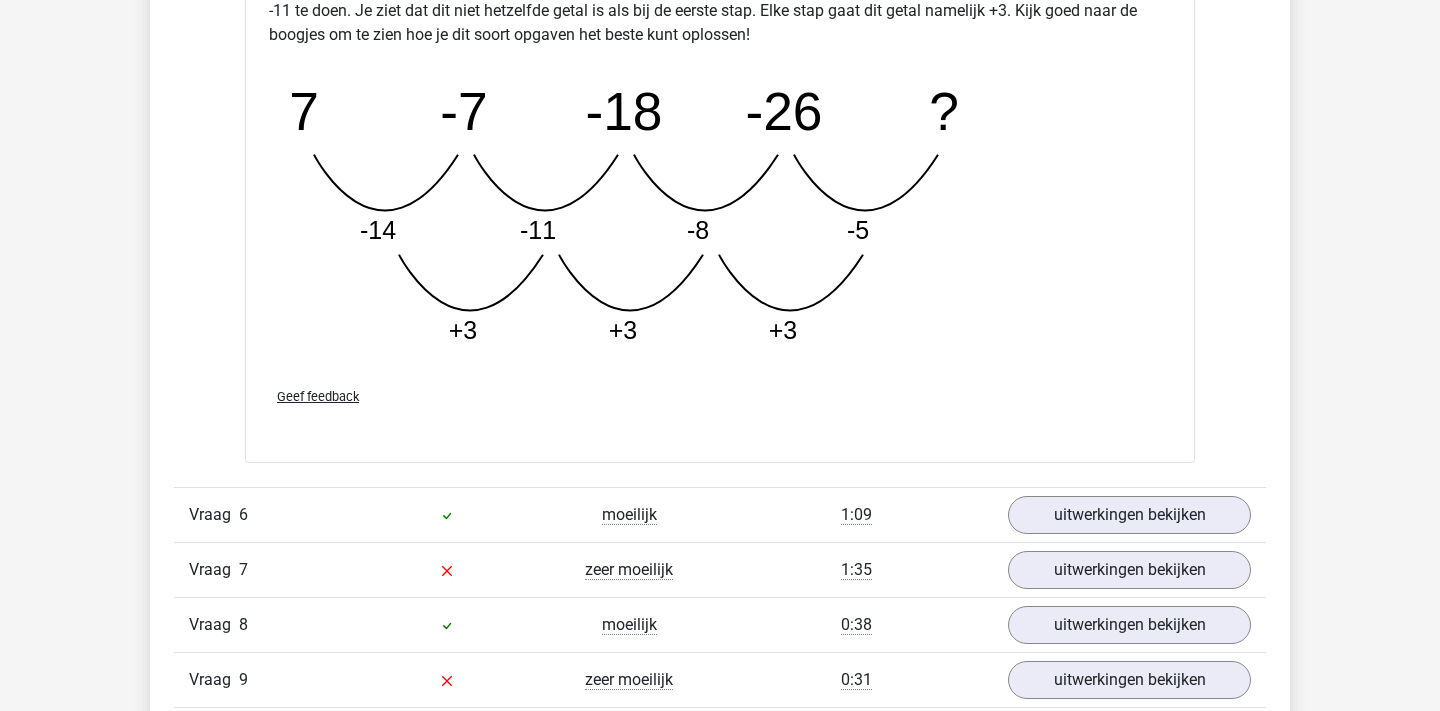 scroll, scrollTop: 5898, scrollLeft: 0, axis: vertical 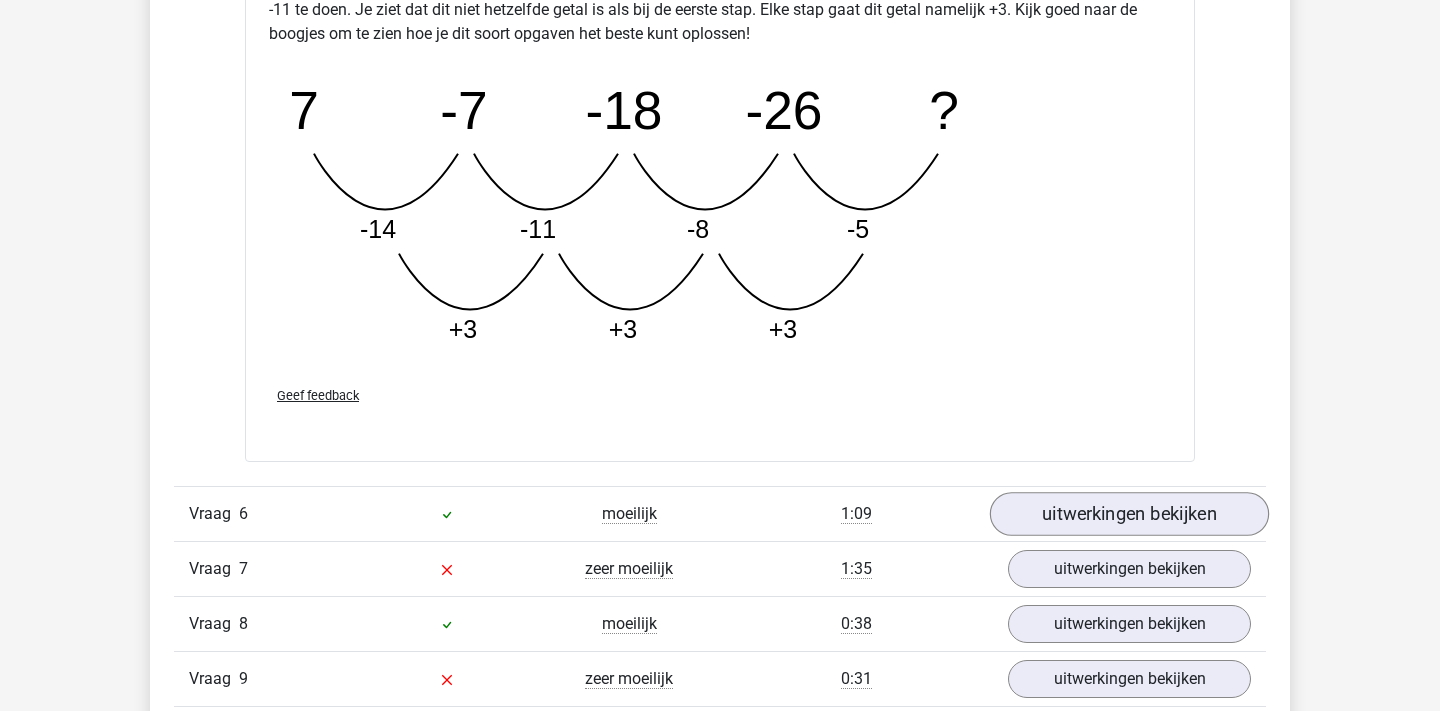 click on "uitwerkingen bekijken" at bounding box center [1129, 514] 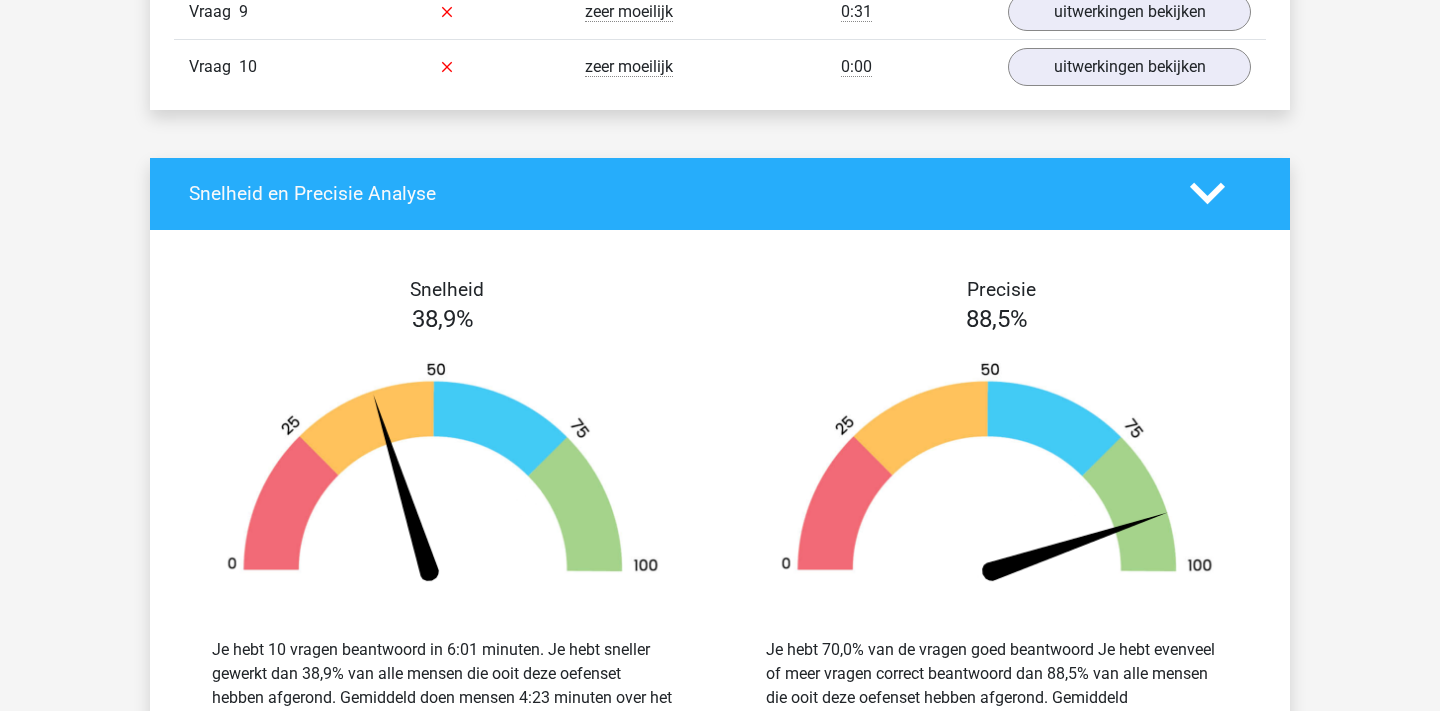 scroll, scrollTop: 7438, scrollLeft: 0, axis: vertical 